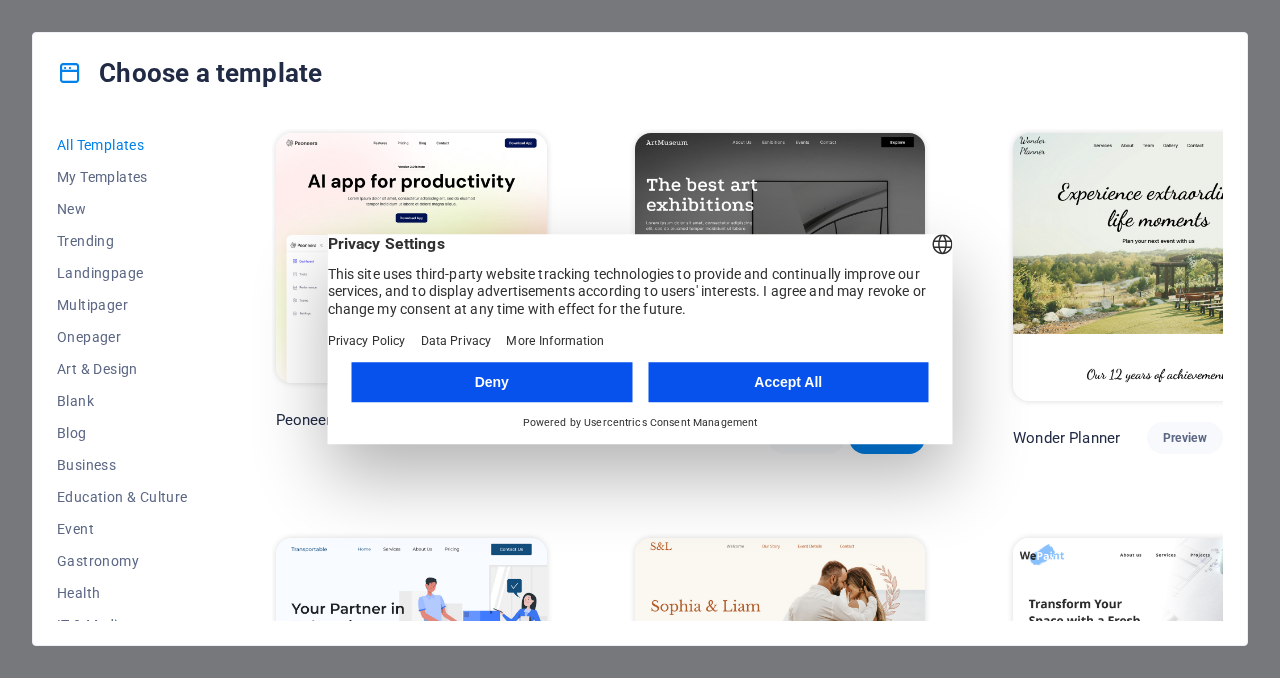 scroll, scrollTop: 0, scrollLeft: 0, axis: both 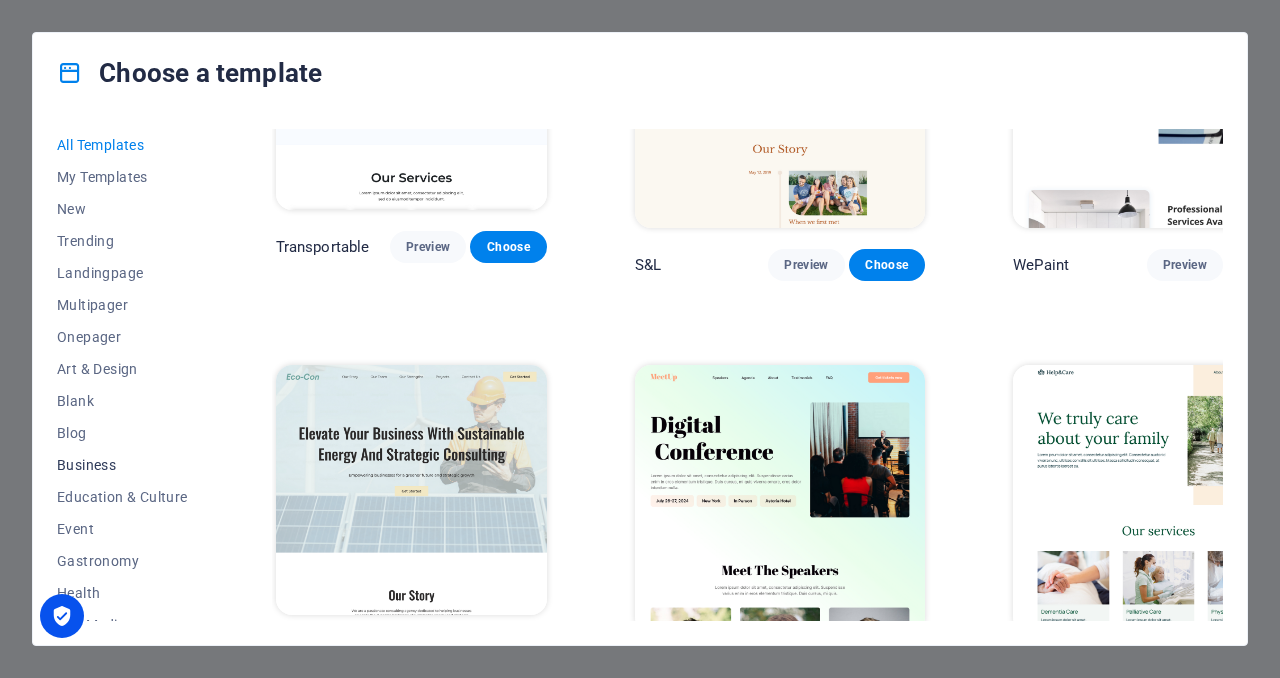 click on "Business" at bounding box center [122, 465] 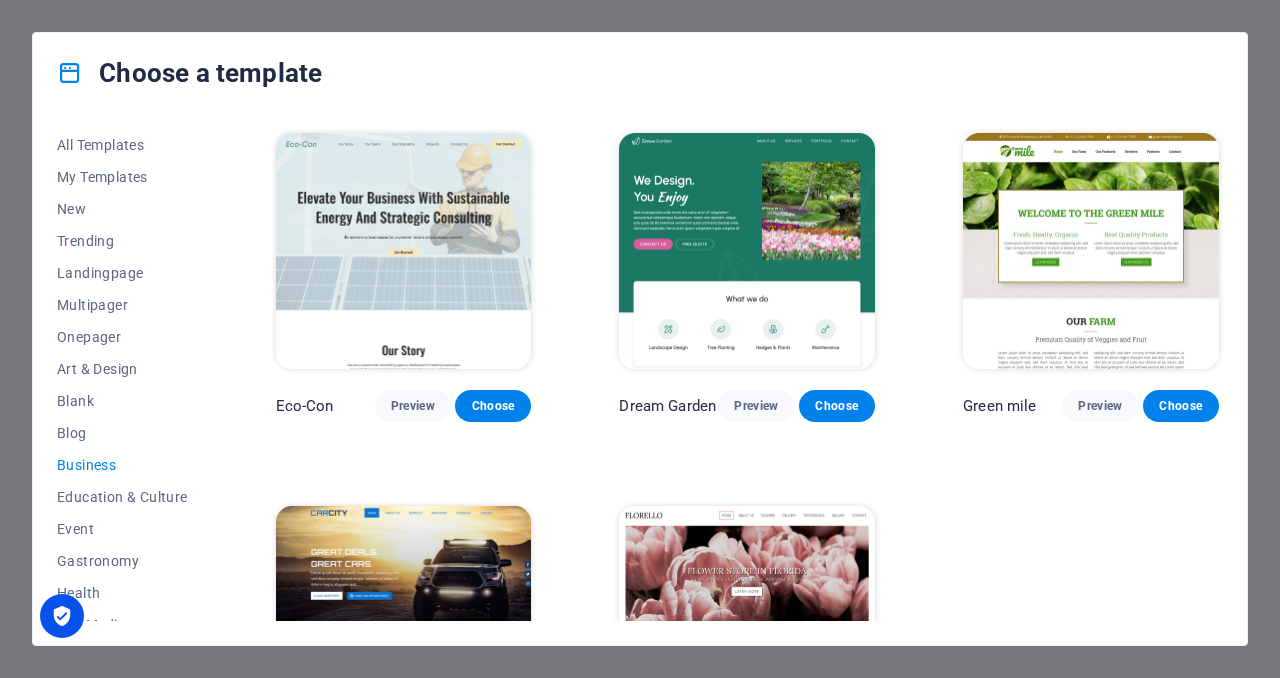 click on "Business" at bounding box center (122, 465) 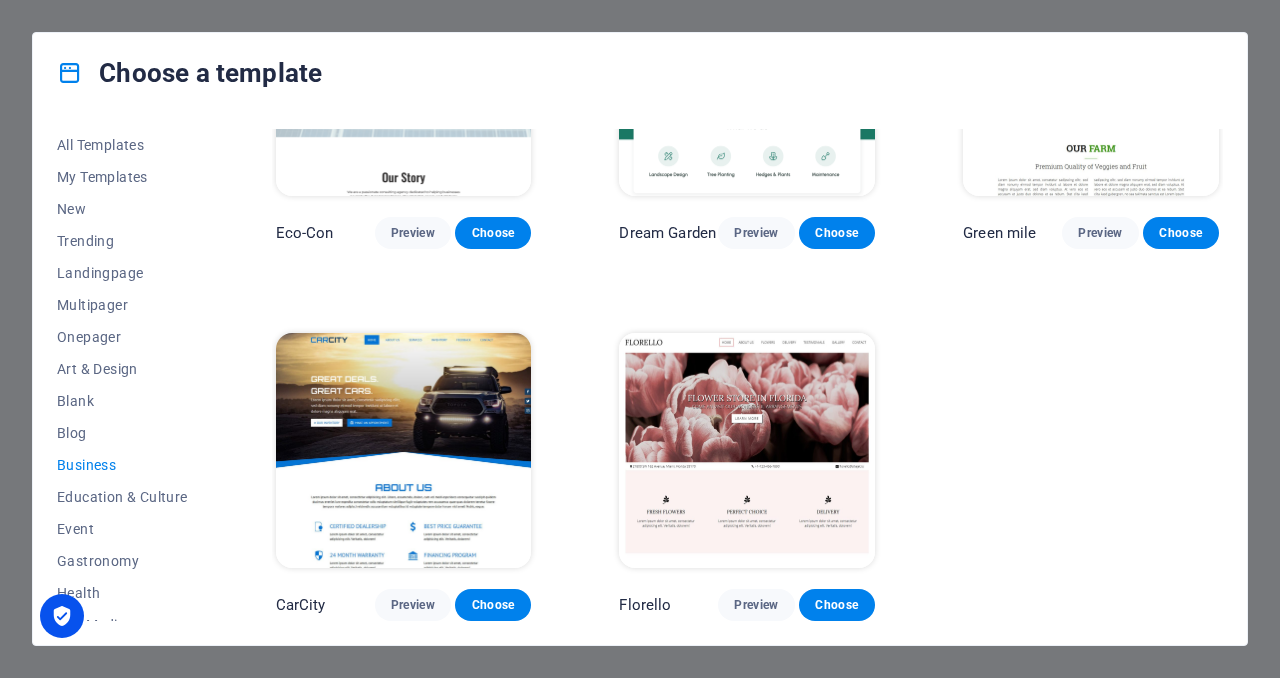 scroll, scrollTop: 0, scrollLeft: 0, axis: both 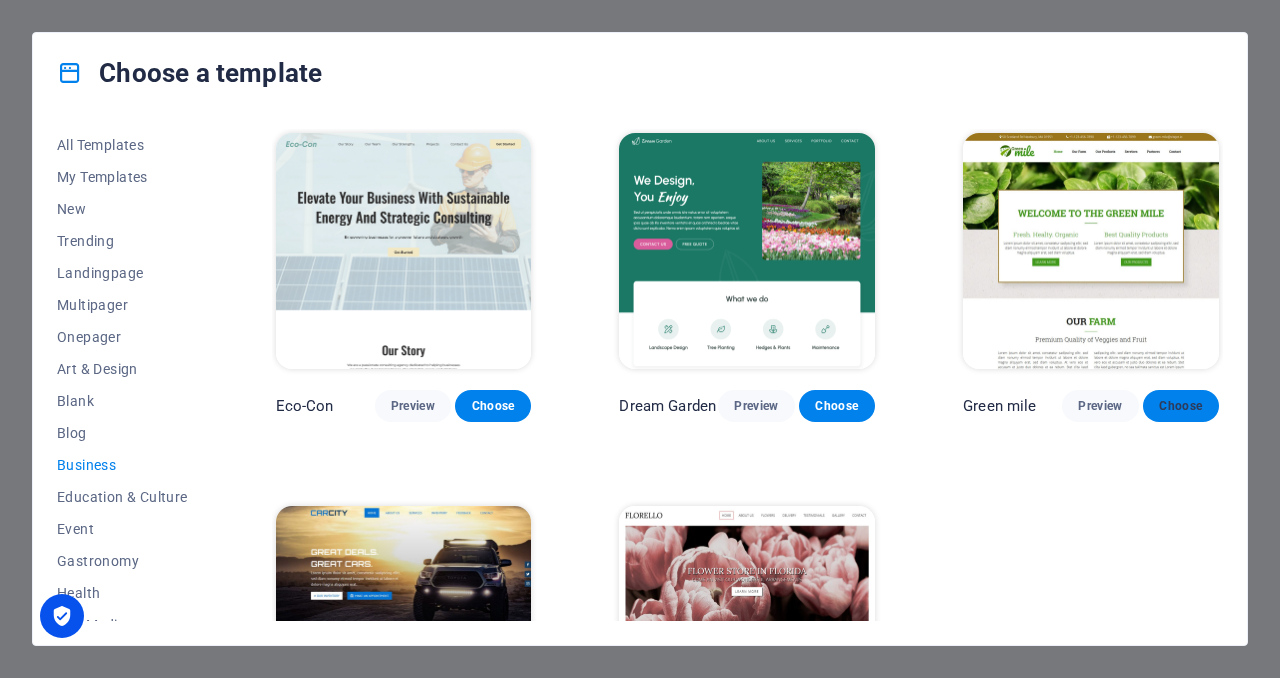 click on "Choose" at bounding box center (1181, 406) 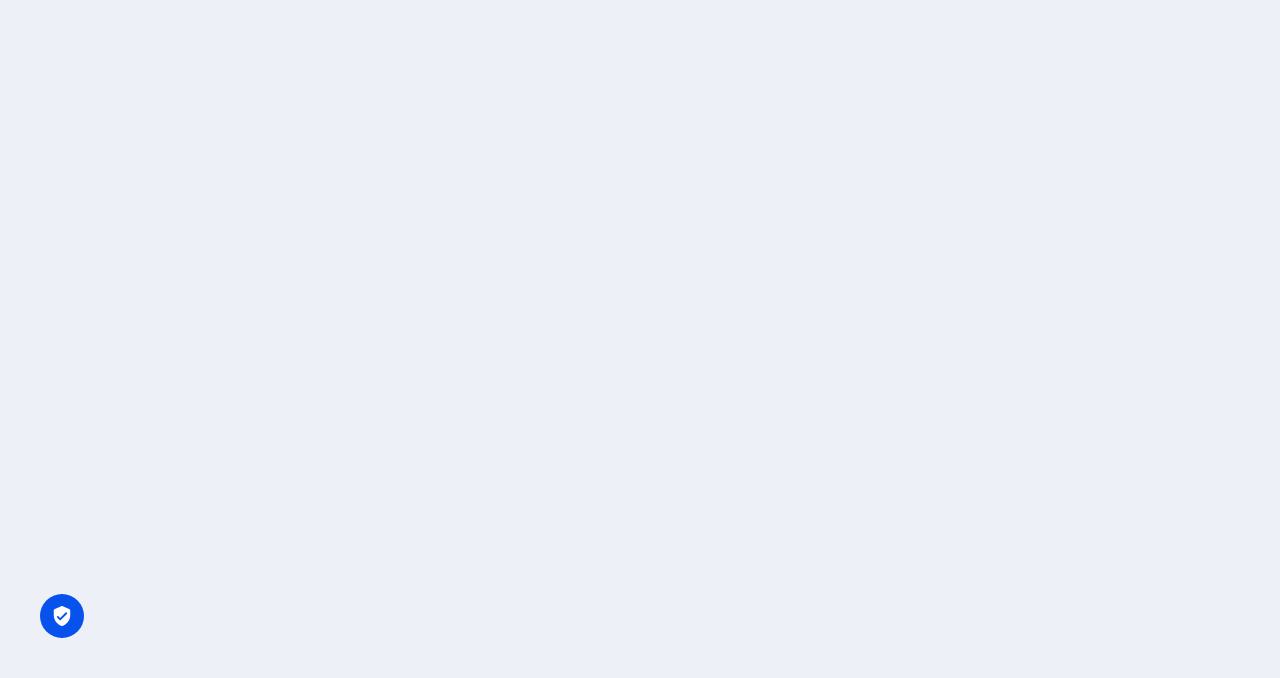 scroll, scrollTop: 0, scrollLeft: 0, axis: both 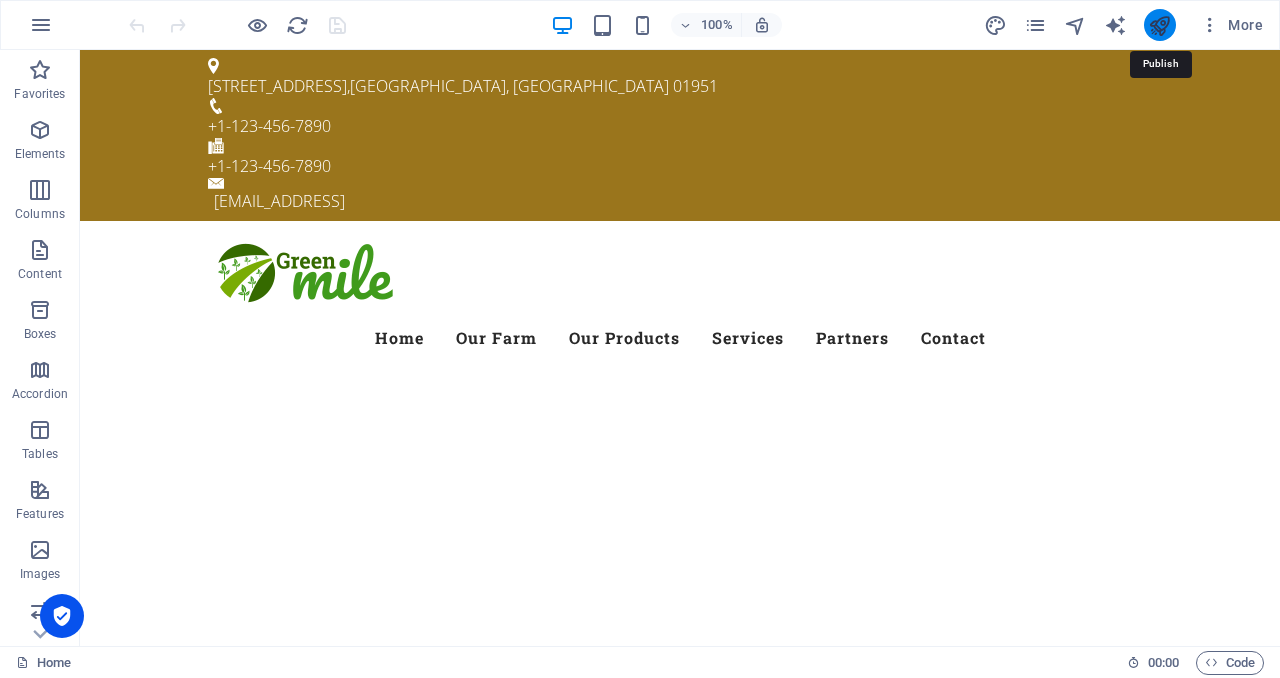 click at bounding box center [1159, 25] 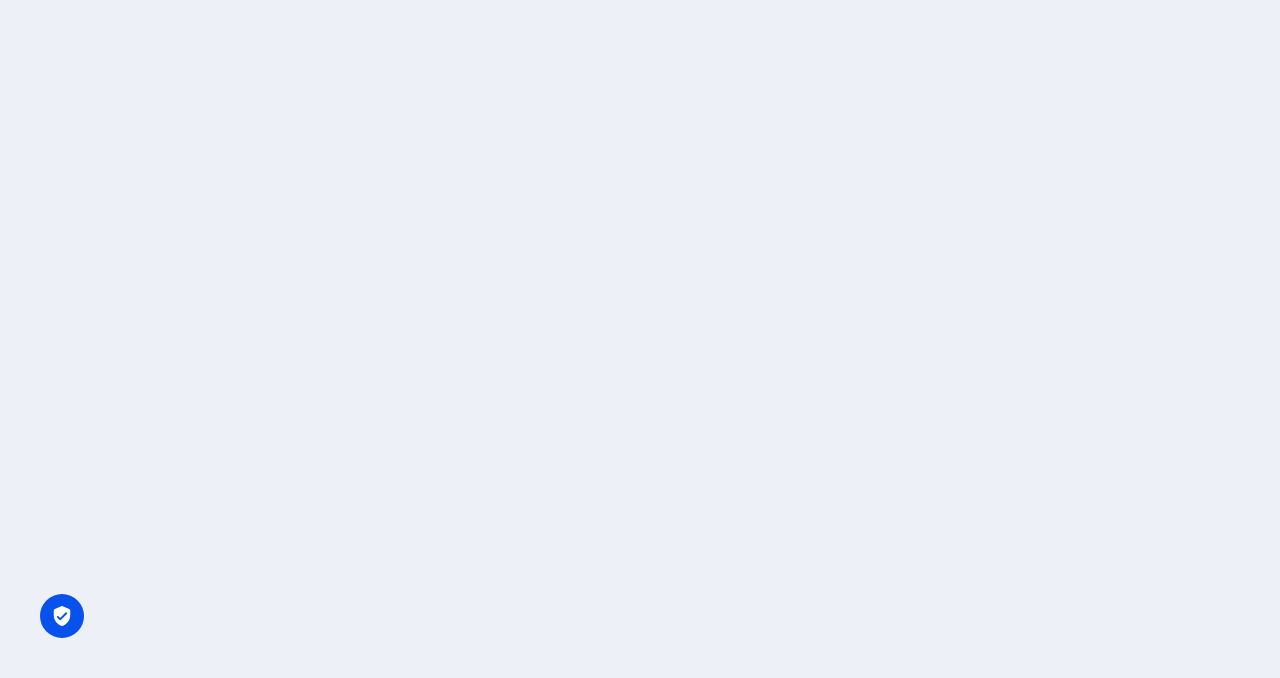 scroll, scrollTop: 0, scrollLeft: 0, axis: both 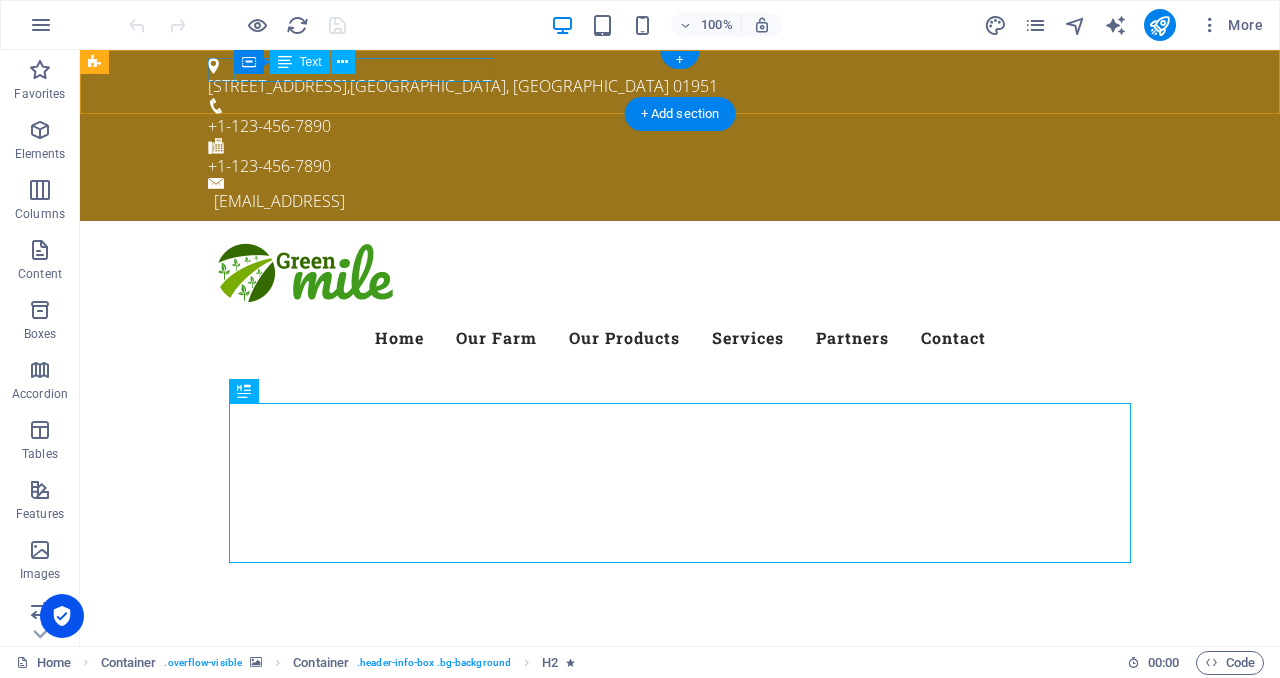 click on "50 Scotland Rd ,  Newbury, MA   01951" at bounding box center [672, 86] 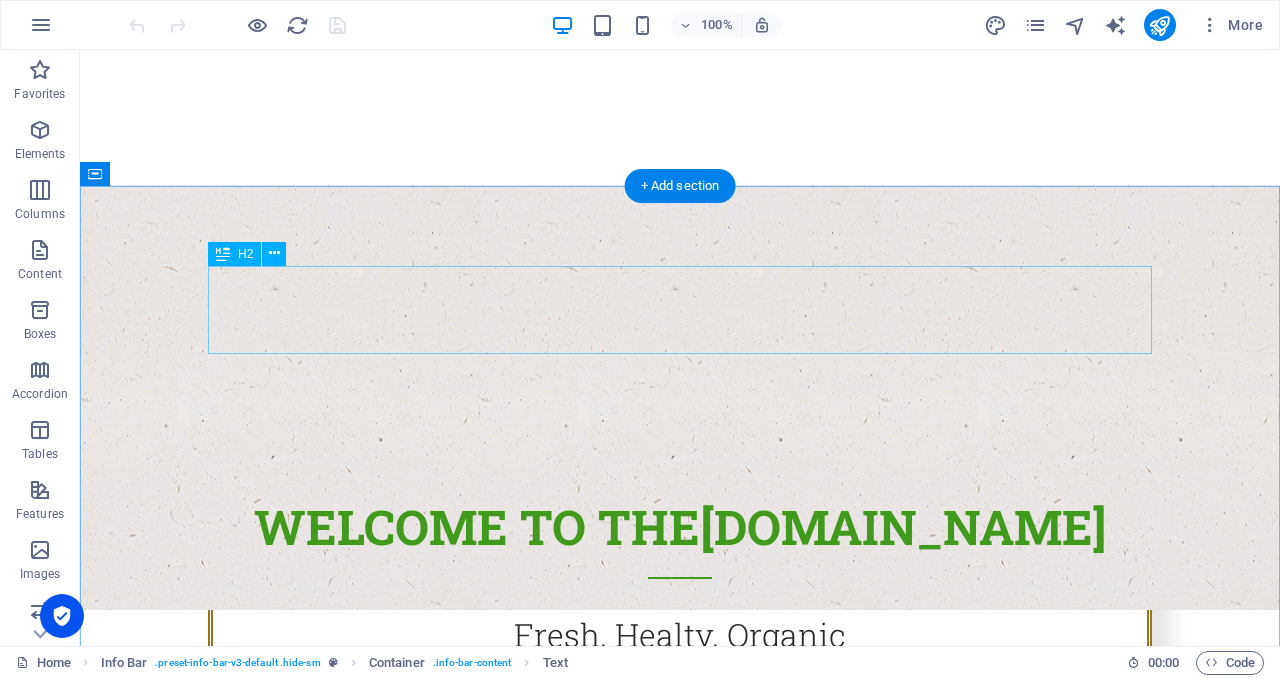 scroll, scrollTop: 0, scrollLeft: 0, axis: both 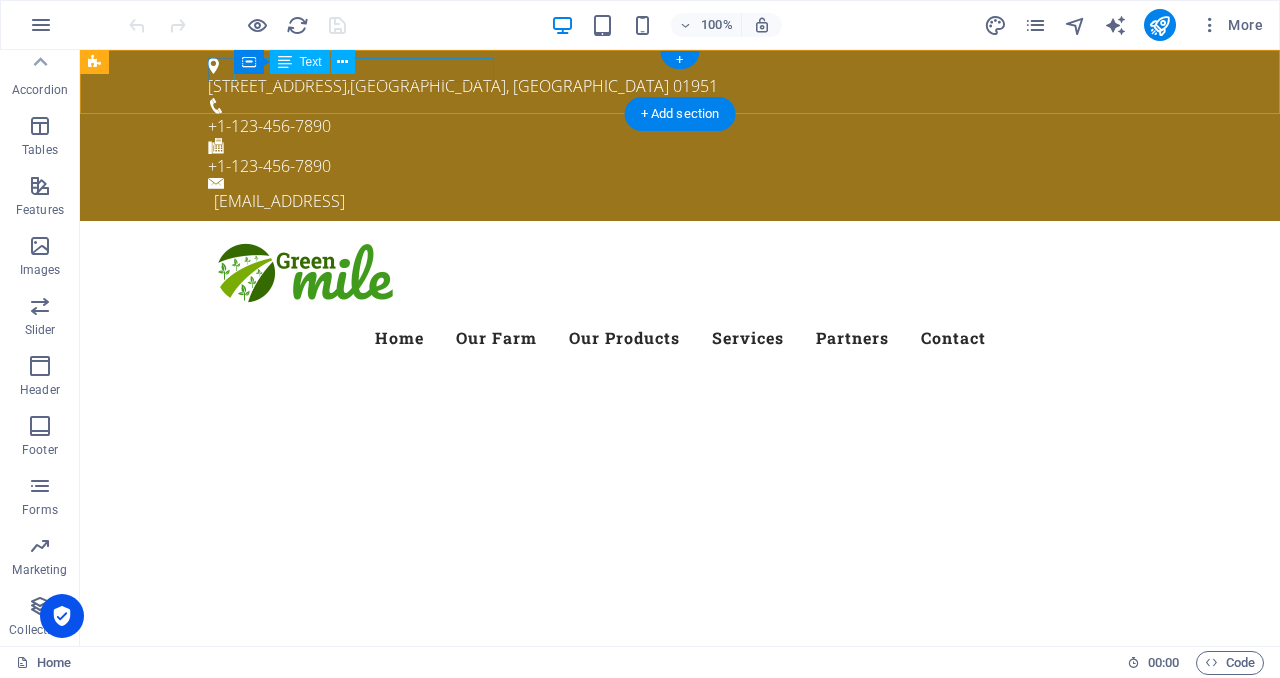 click on "50 Scotland Rd ,  Newbury, MA   01951" at bounding box center (672, 86) 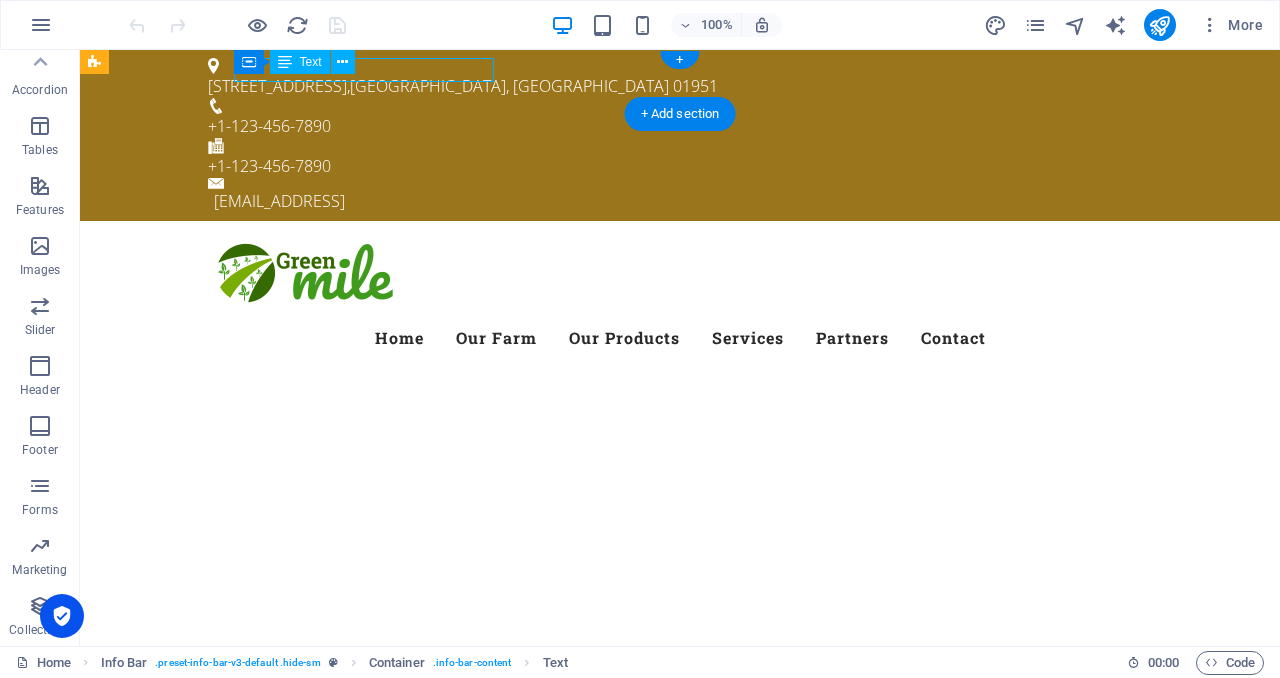 click on "50 Scotland Rd ,  Newbury, MA   01951" at bounding box center [672, 86] 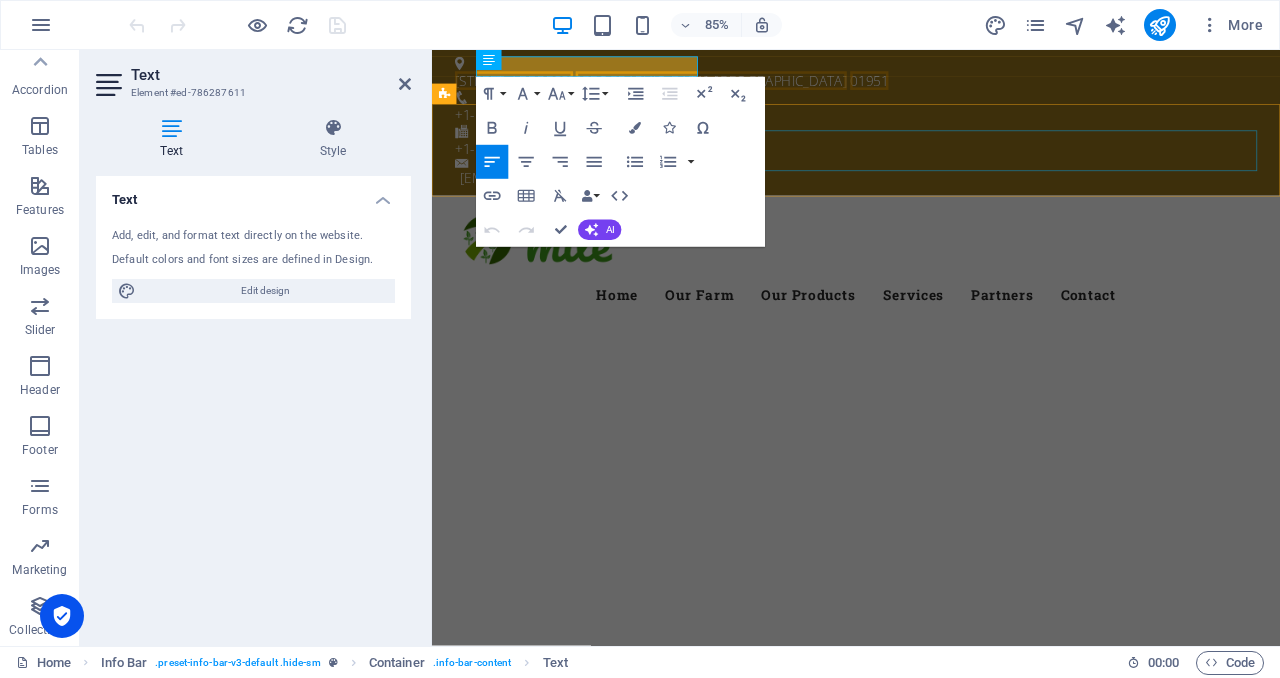 click on "Home Our Farm Our Products Services Partners Contact" at bounding box center [931, 338] 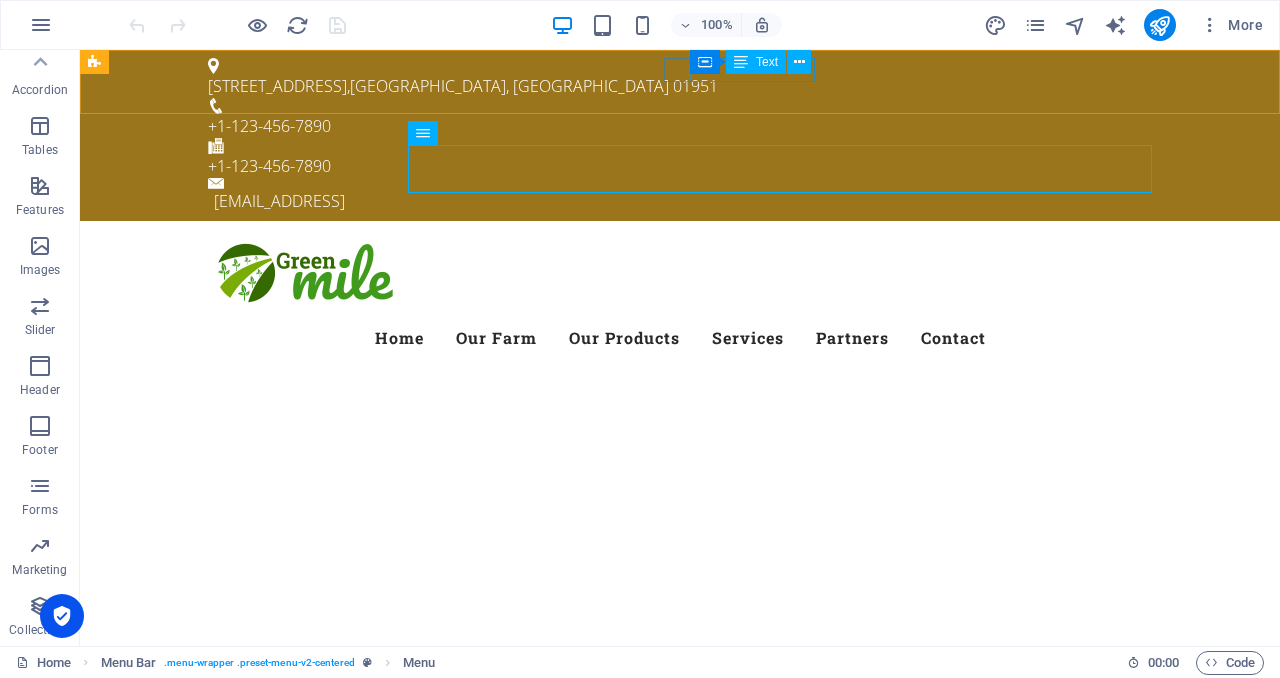 click on "Text" at bounding box center [767, 62] 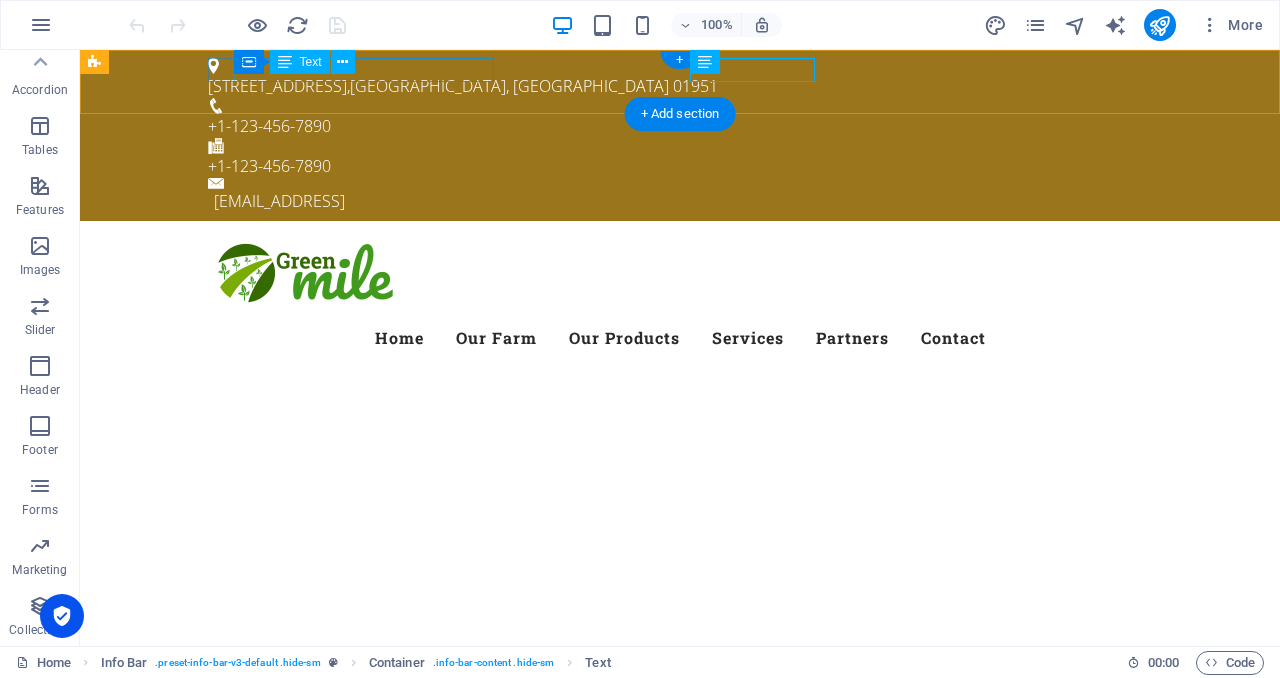 click on "50 Scotland Rd ,  Newbury, MA   01951" at bounding box center (672, 86) 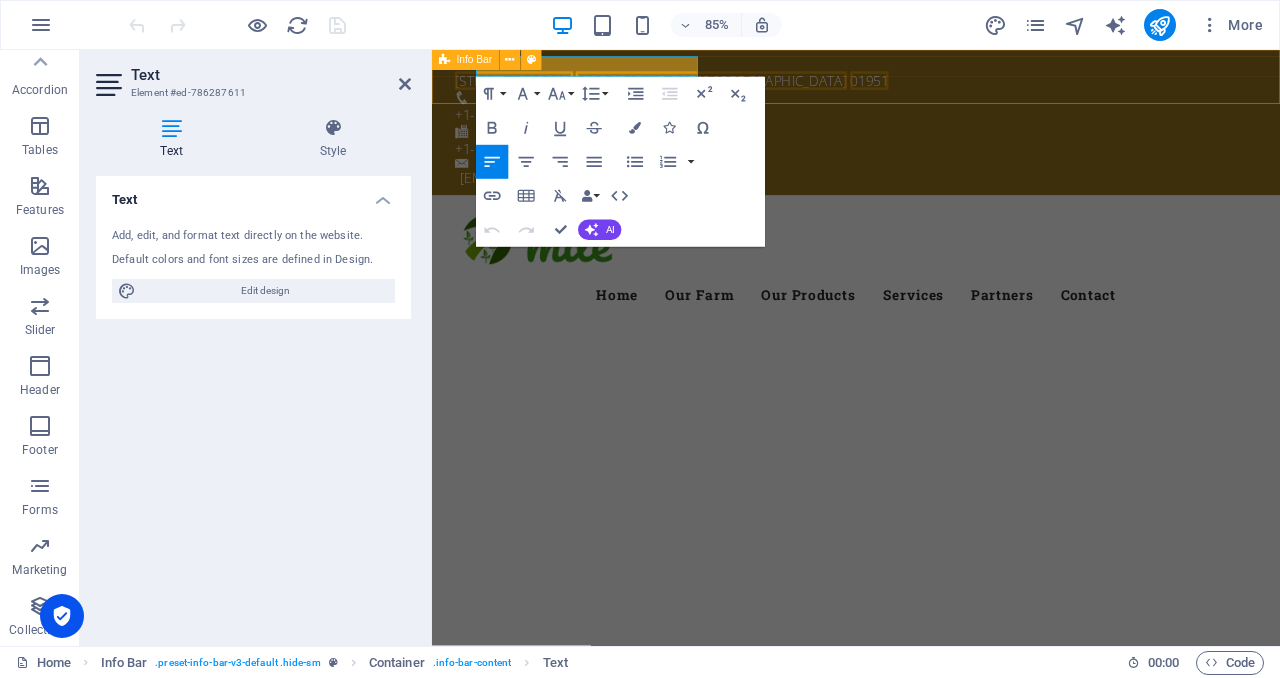 click on "50 Scotland Rd ,  Newbury, MA   01951 +1-123-456-7890 +1-123-456-7890 19dee56a33ae8a6f31552cde6cf133@cpanel.local" at bounding box center (931, 135) 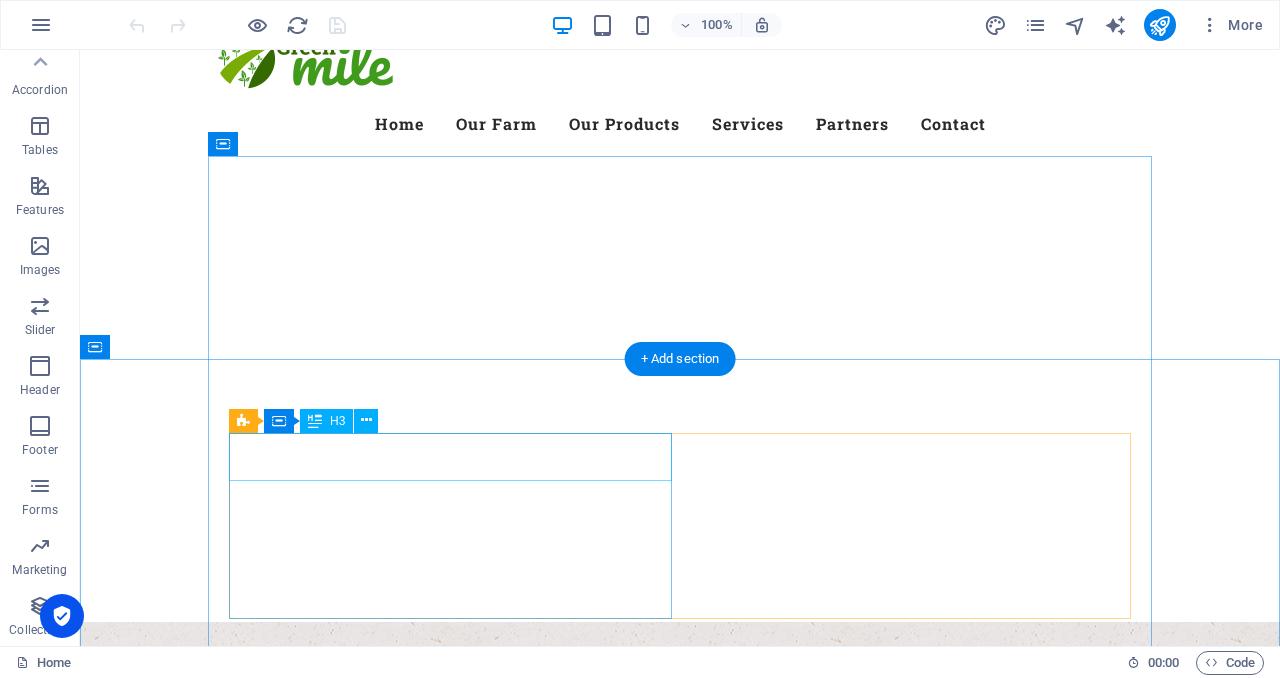 scroll, scrollTop: 0, scrollLeft: 0, axis: both 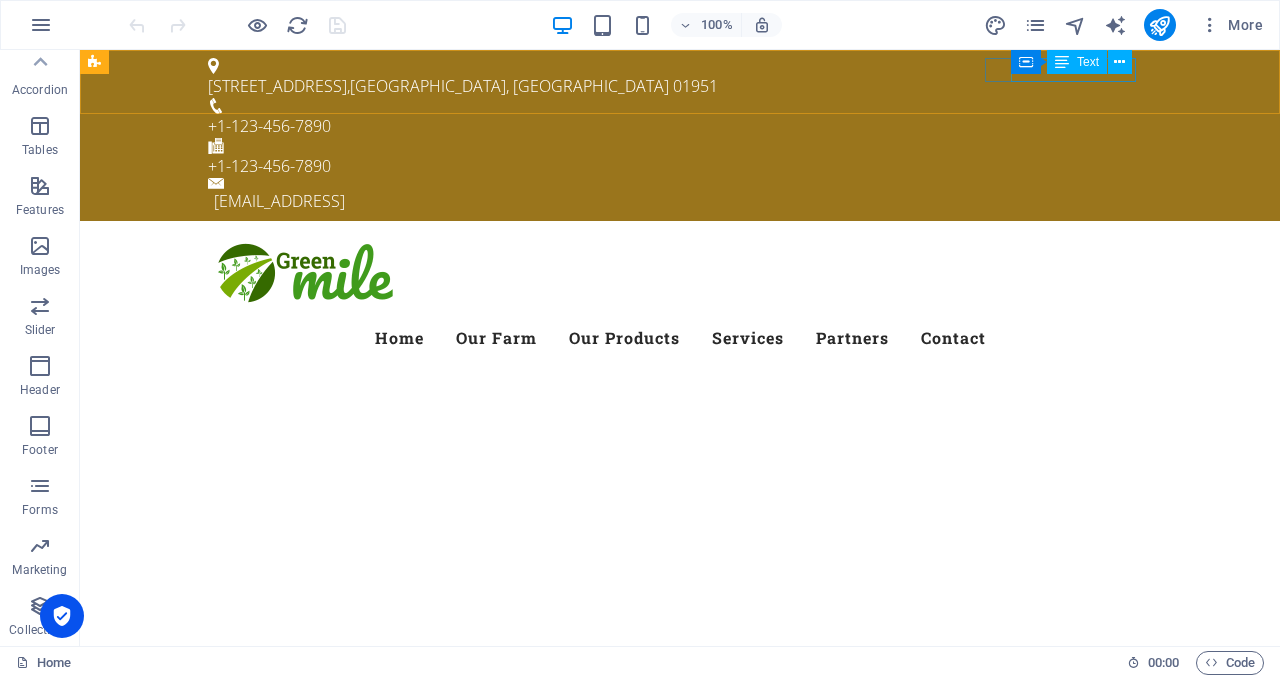 click on "Text" at bounding box center (1088, 62) 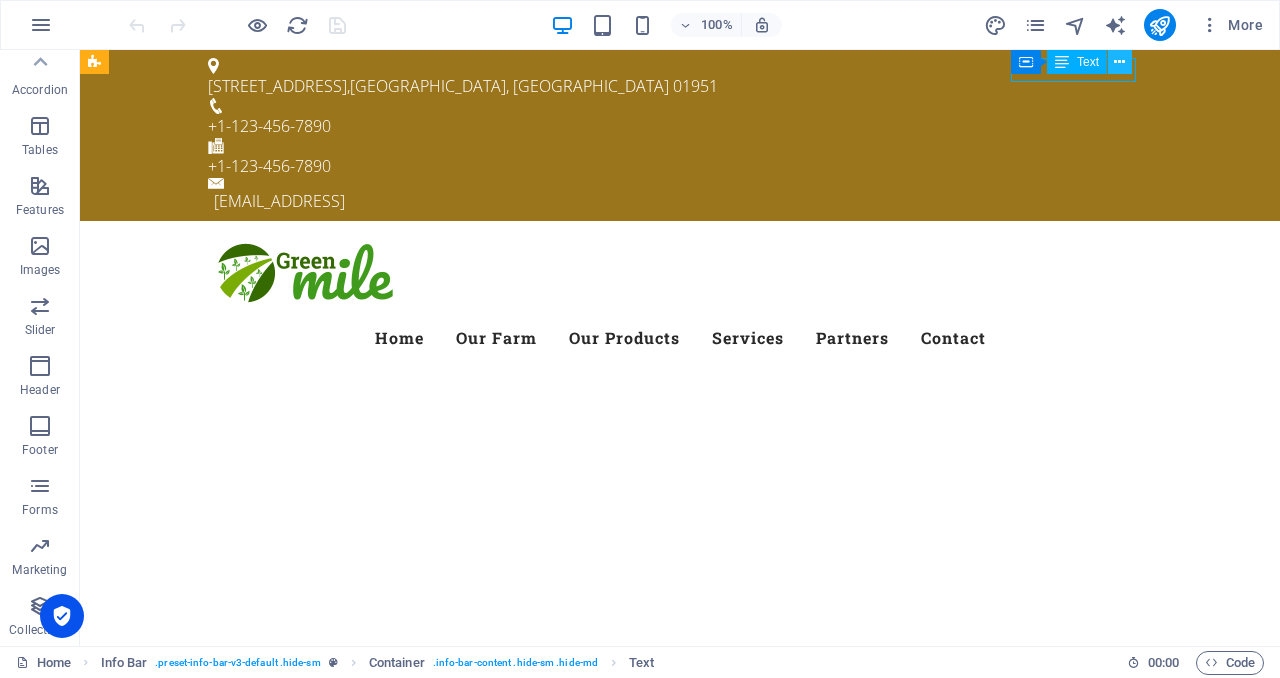 click at bounding box center [1119, 62] 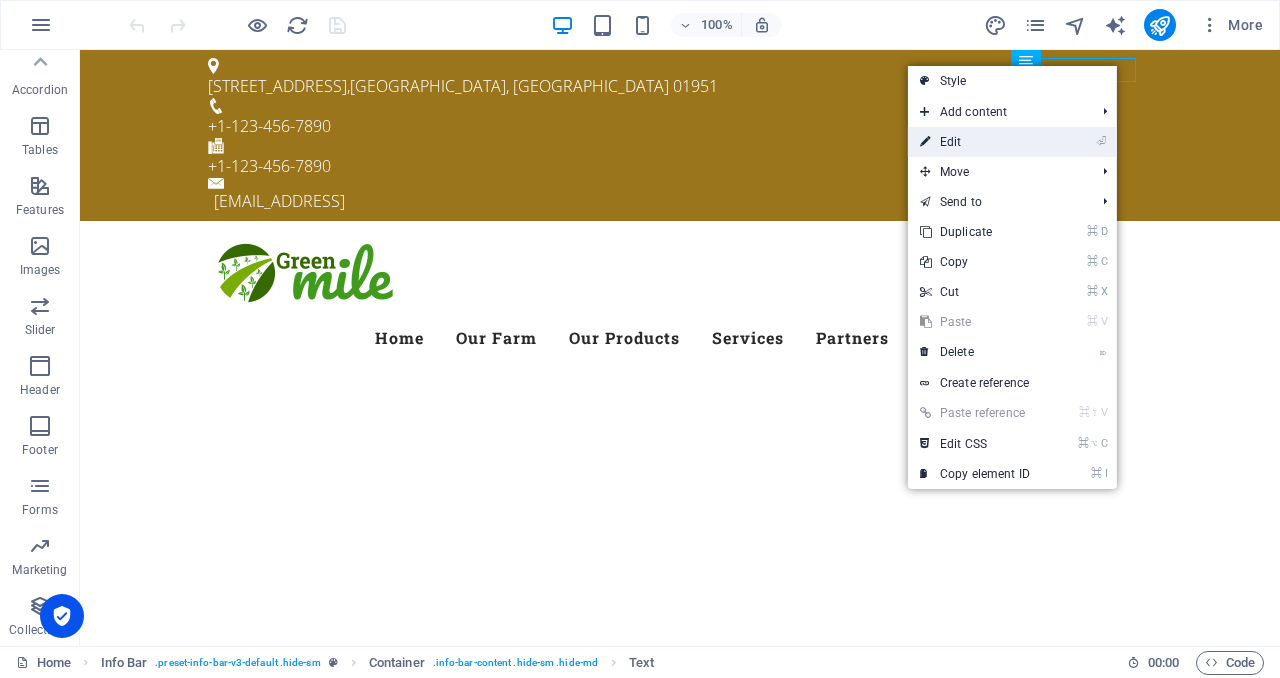 click on "⏎  Edit" at bounding box center [975, 142] 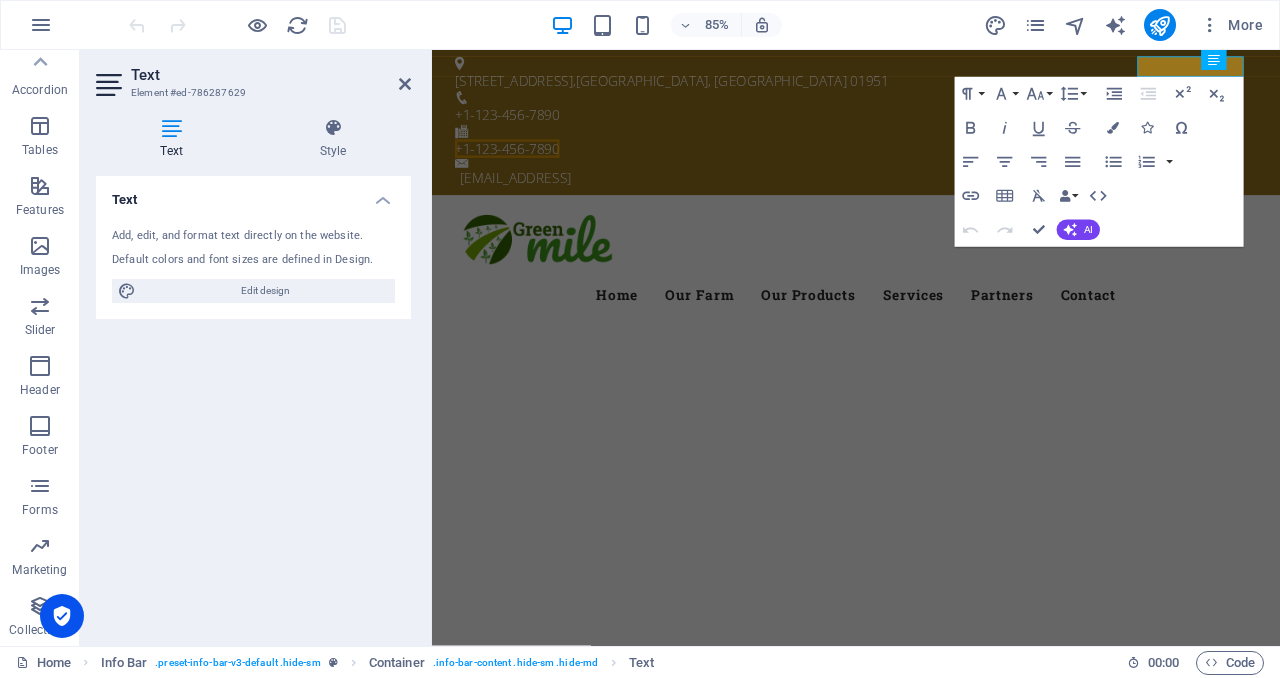 click on "Add, edit, and format text directly on the website. Default colors and font sizes are defined in Design. Edit design" at bounding box center (253, 265) 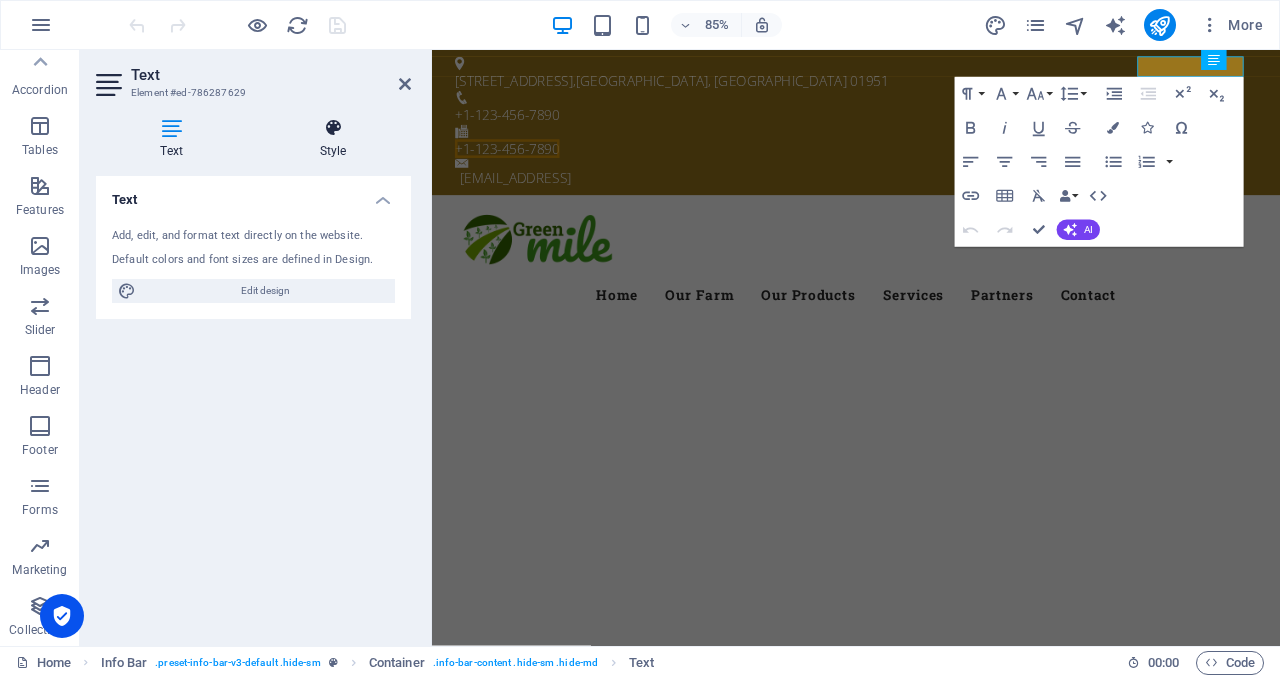 click at bounding box center [333, 128] 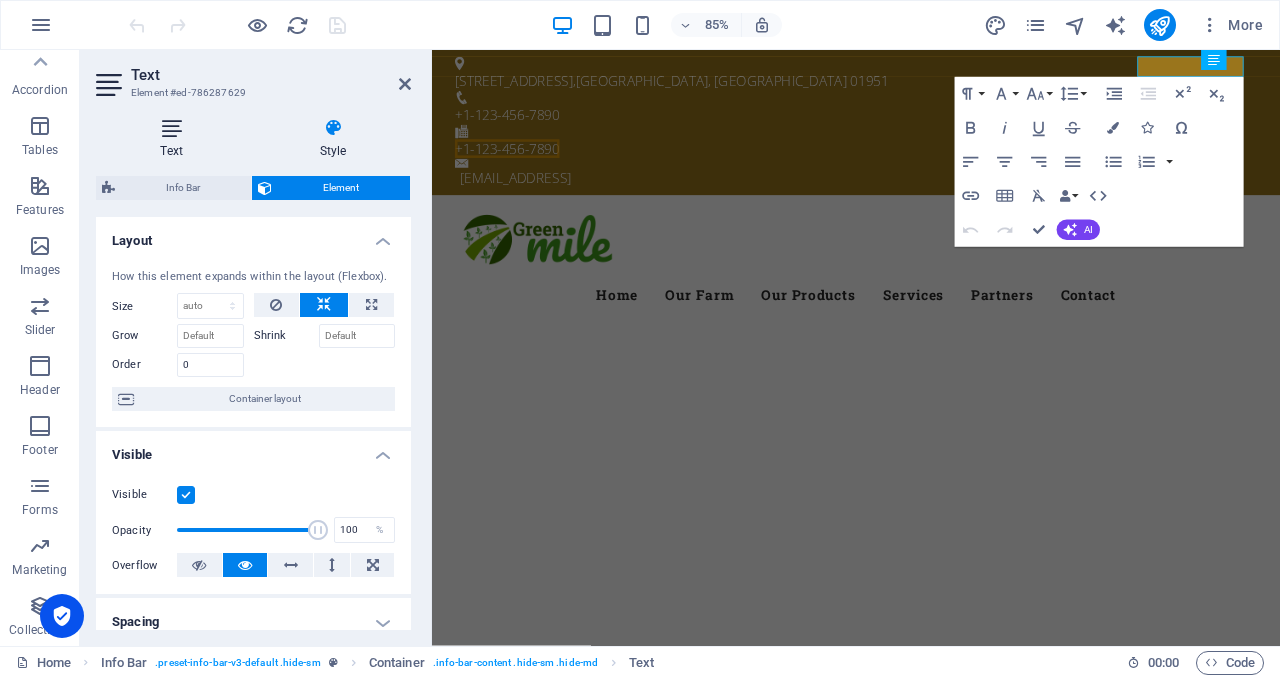 click at bounding box center [171, 128] 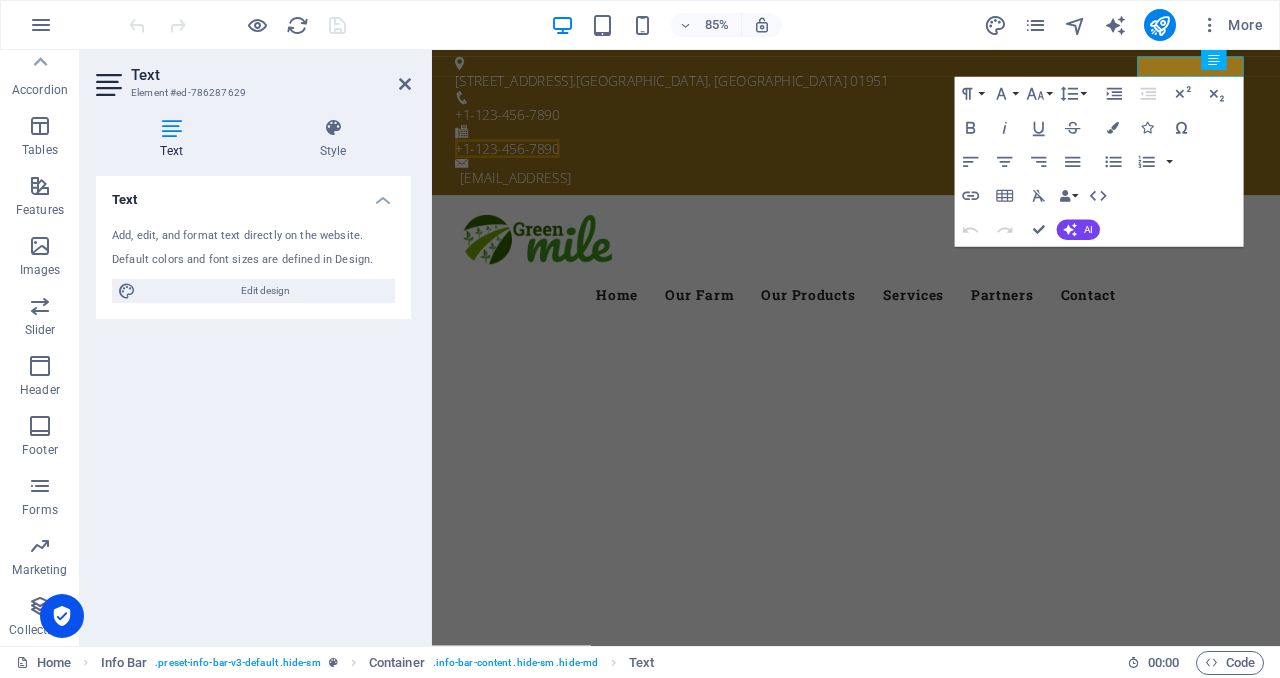 click on "Add, edit, and format text directly on the website." at bounding box center (253, 236) 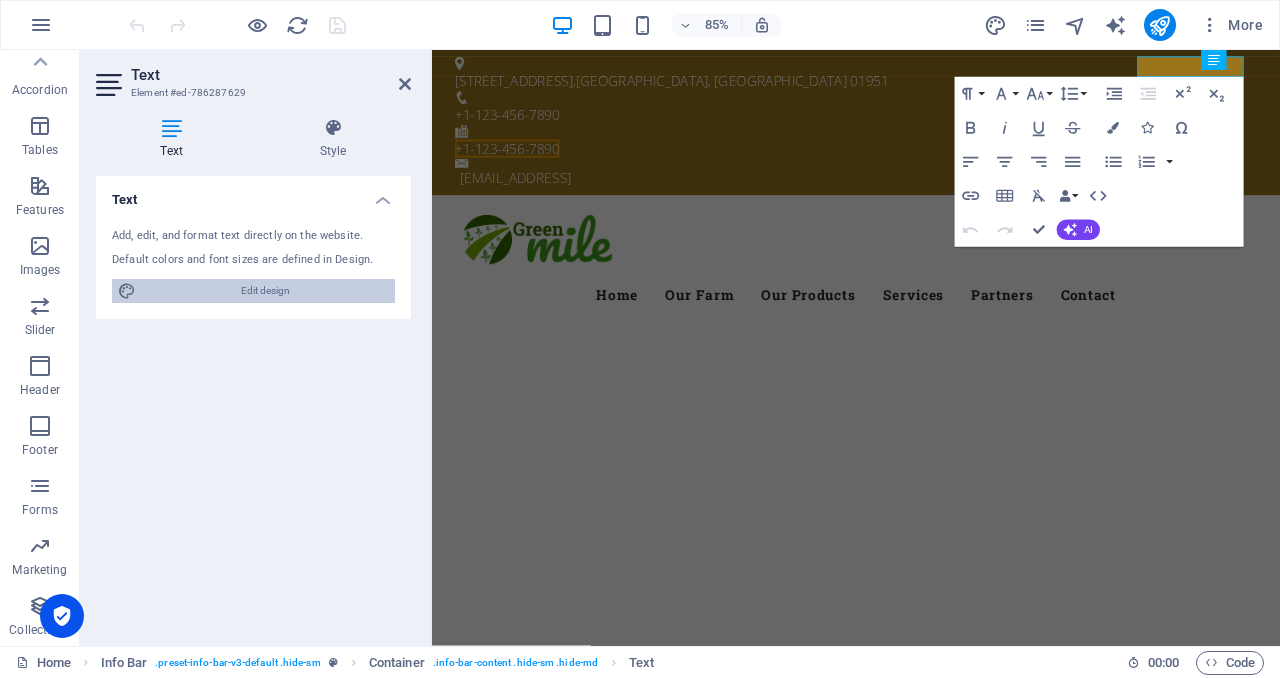 click on "Edit design" at bounding box center (265, 291) 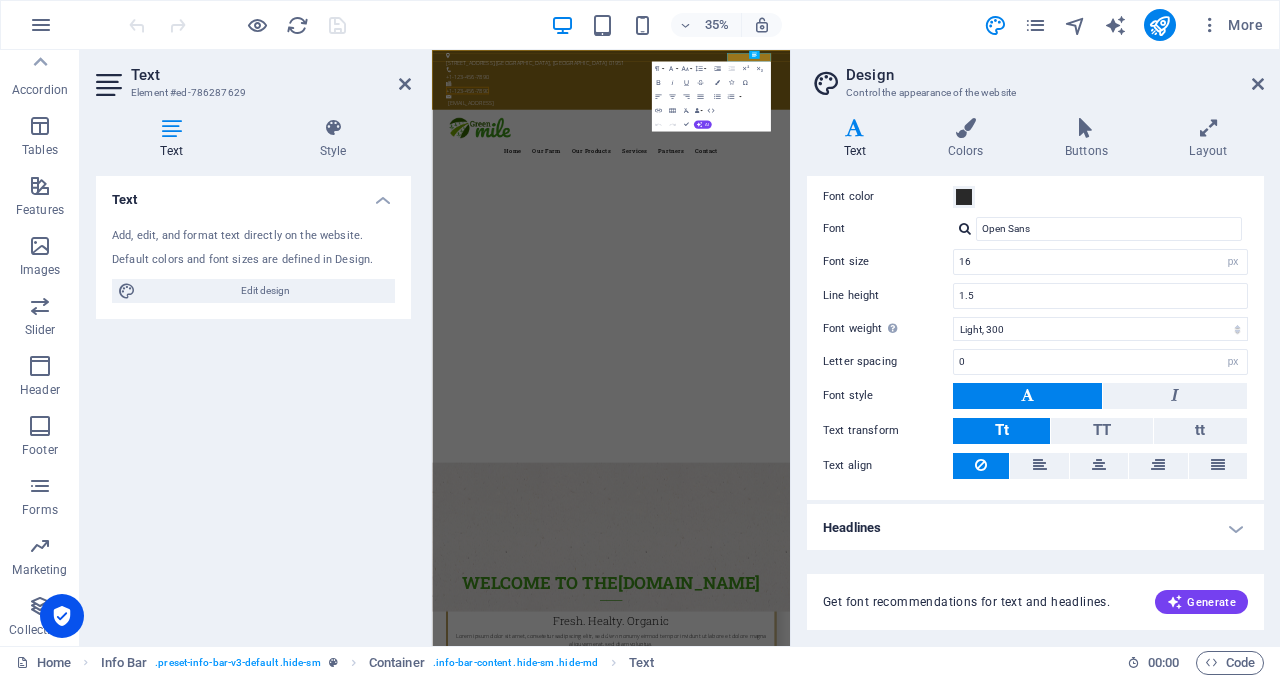 scroll, scrollTop: 0, scrollLeft: 0, axis: both 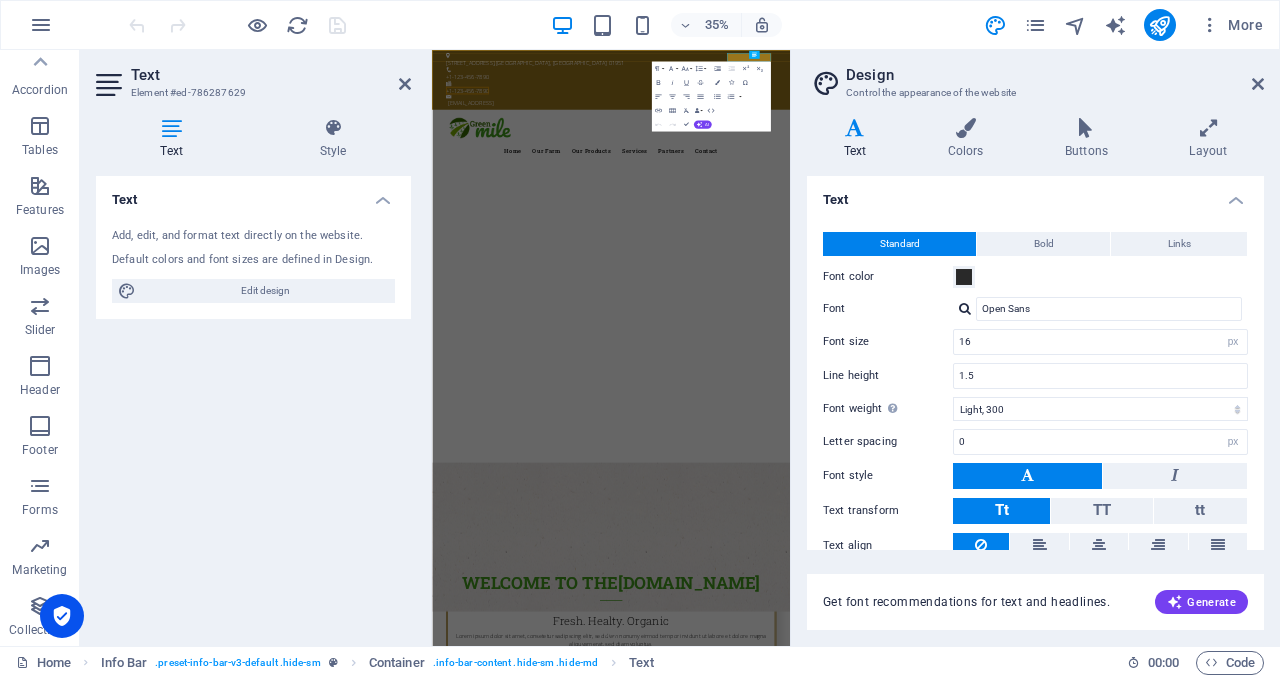 click on "Text" at bounding box center [1035, 194] 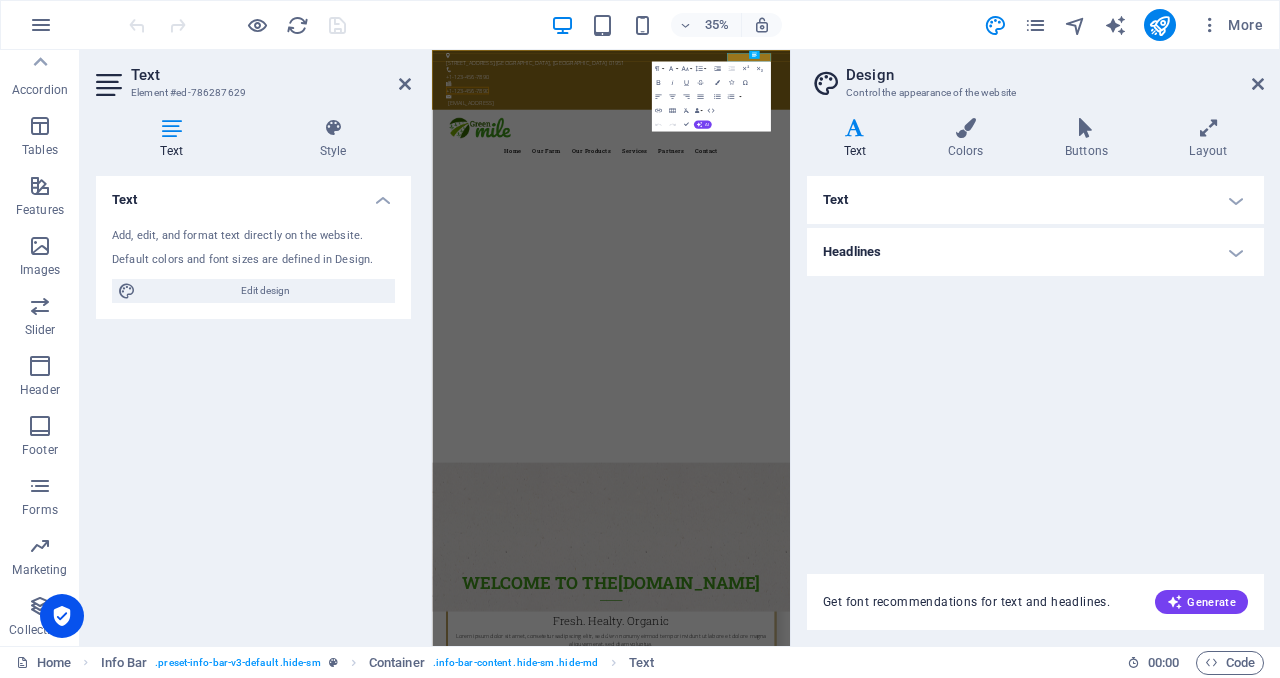 click on "Headlines" at bounding box center (1035, 252) 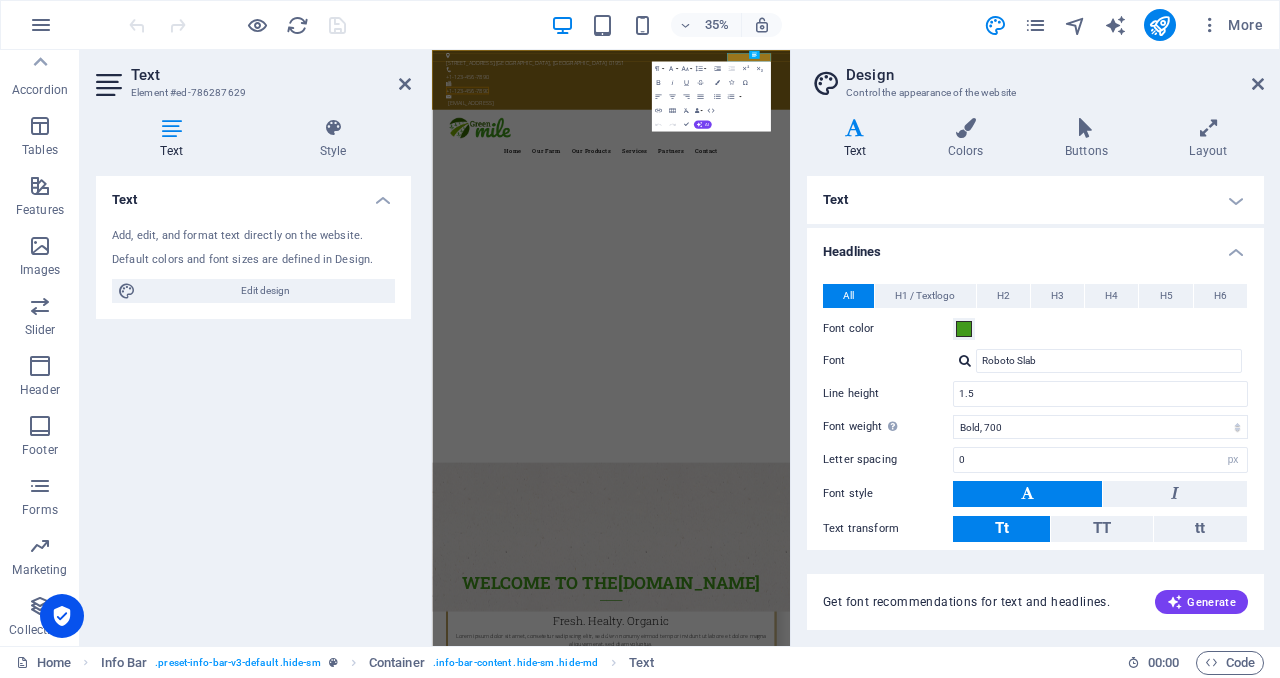 click on "Text" at bounding box center (1035, 200) 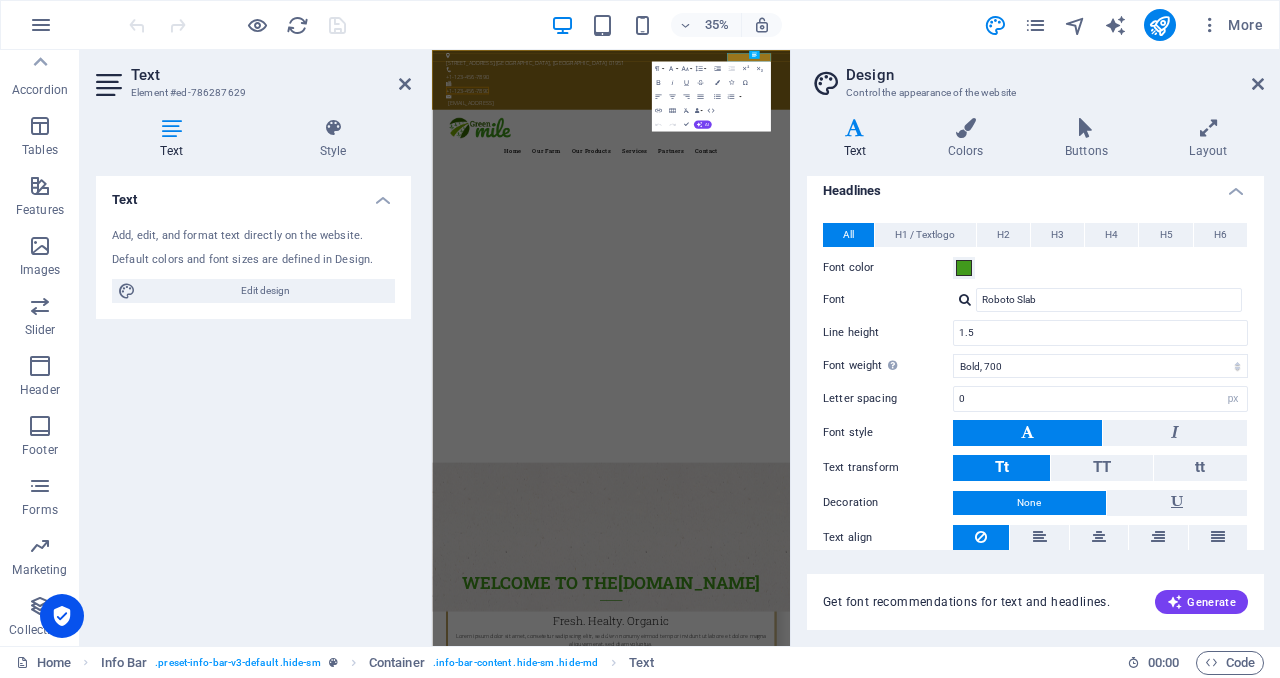scroll, scrollTop: 469, scrollLeft: 0, axis: vertical 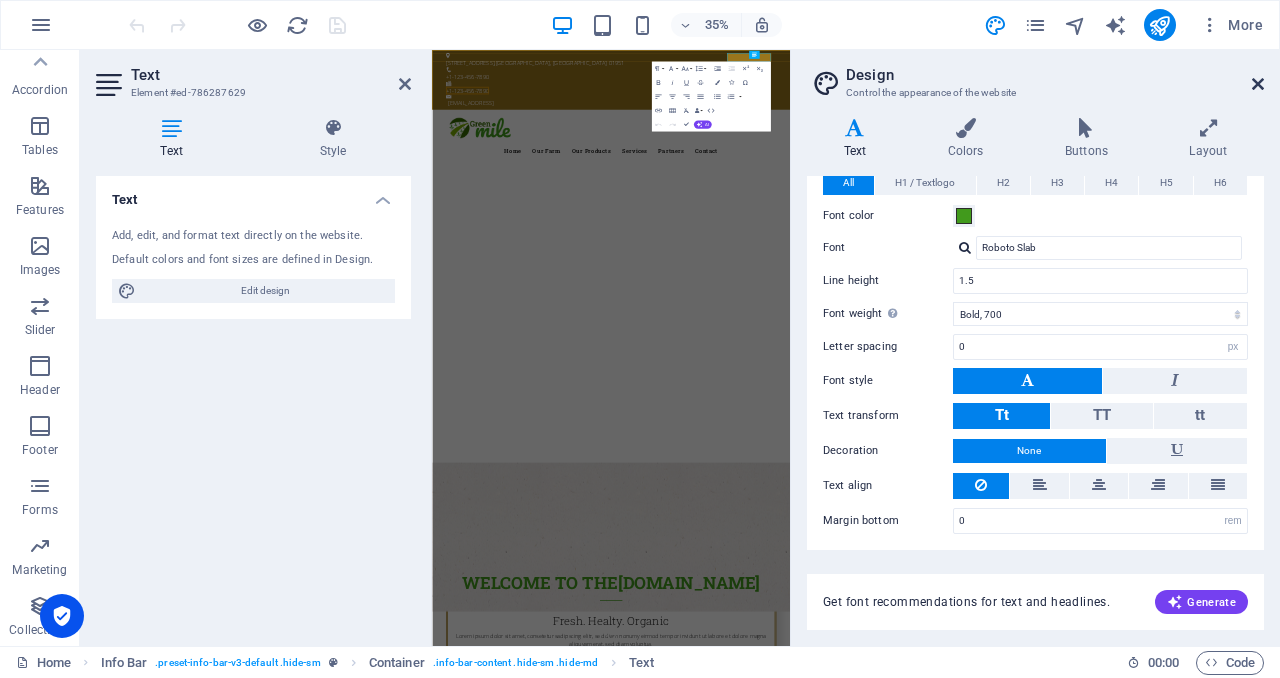 click at bounding box center [1258, 84] 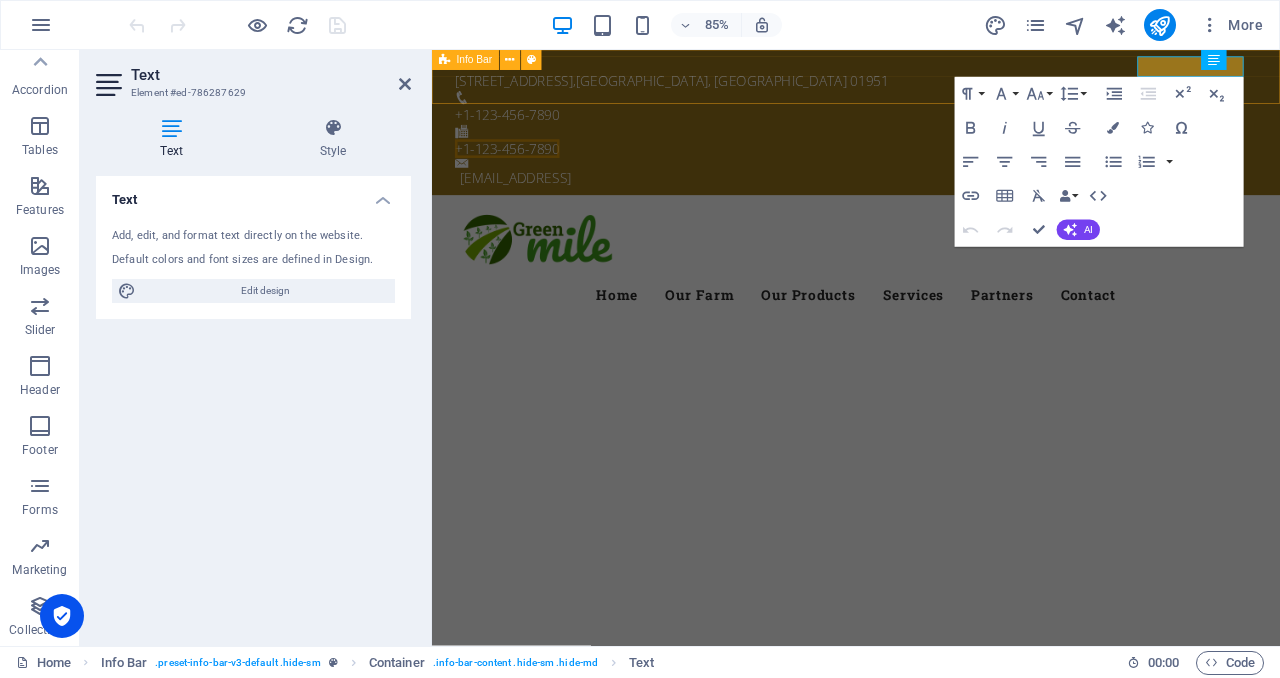 click on "50 Scotland Rd ,  Newbury, MA   01951 +1-123-456-7890 +1-123-456-7890 19dee56a33ae8a6f31552cde6cf133@cpanel.local" at bounding box center (931, 135) 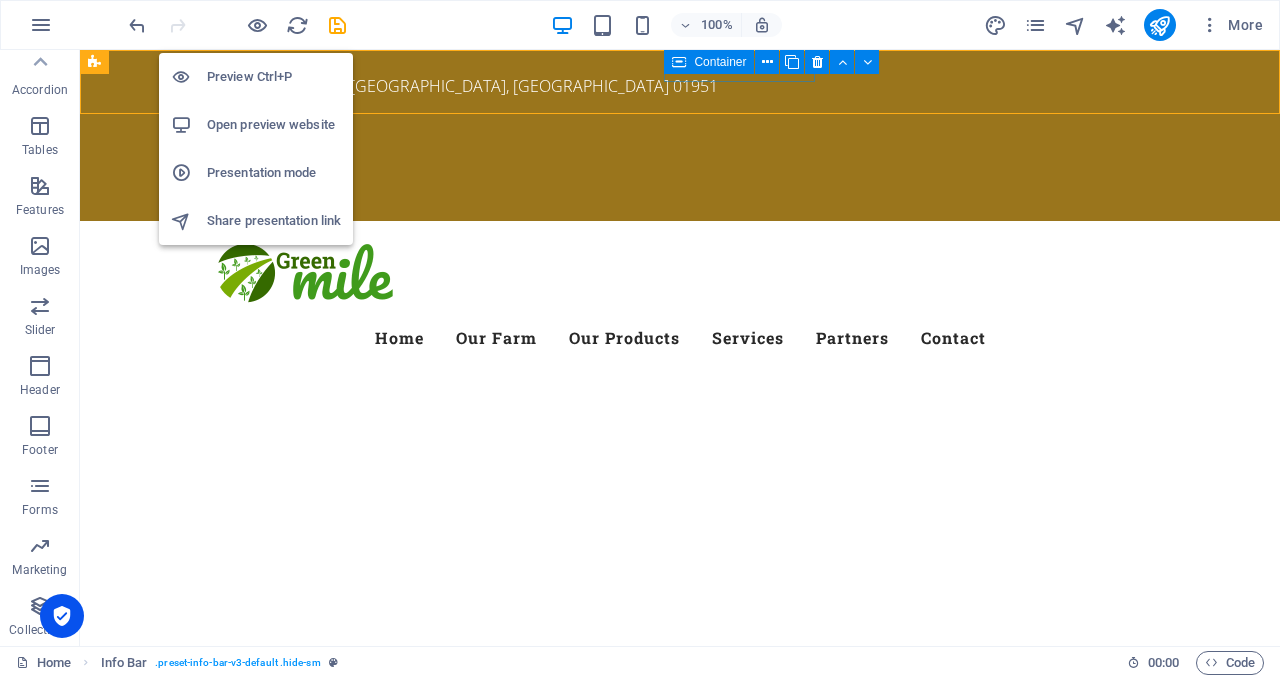 click on "Preview Ctrl+P" at bounding box center (274, 77) 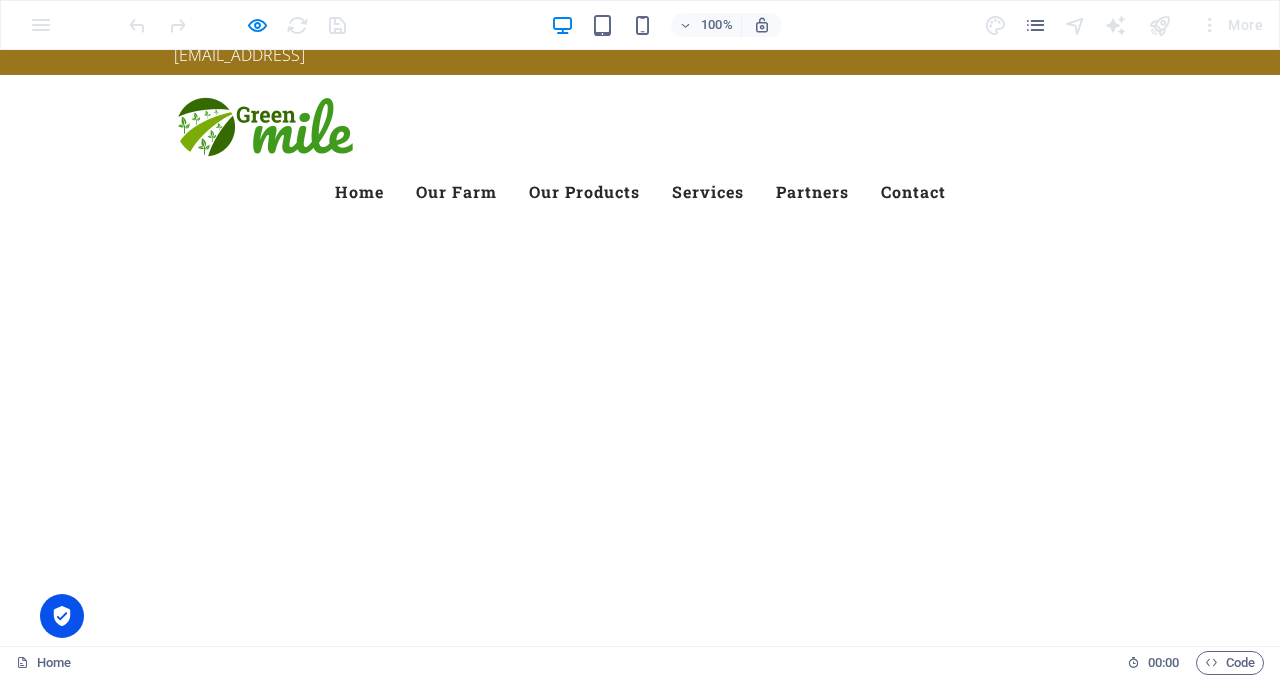 scroll, scrollTop: 0, scrollLeft: 0, axis: both 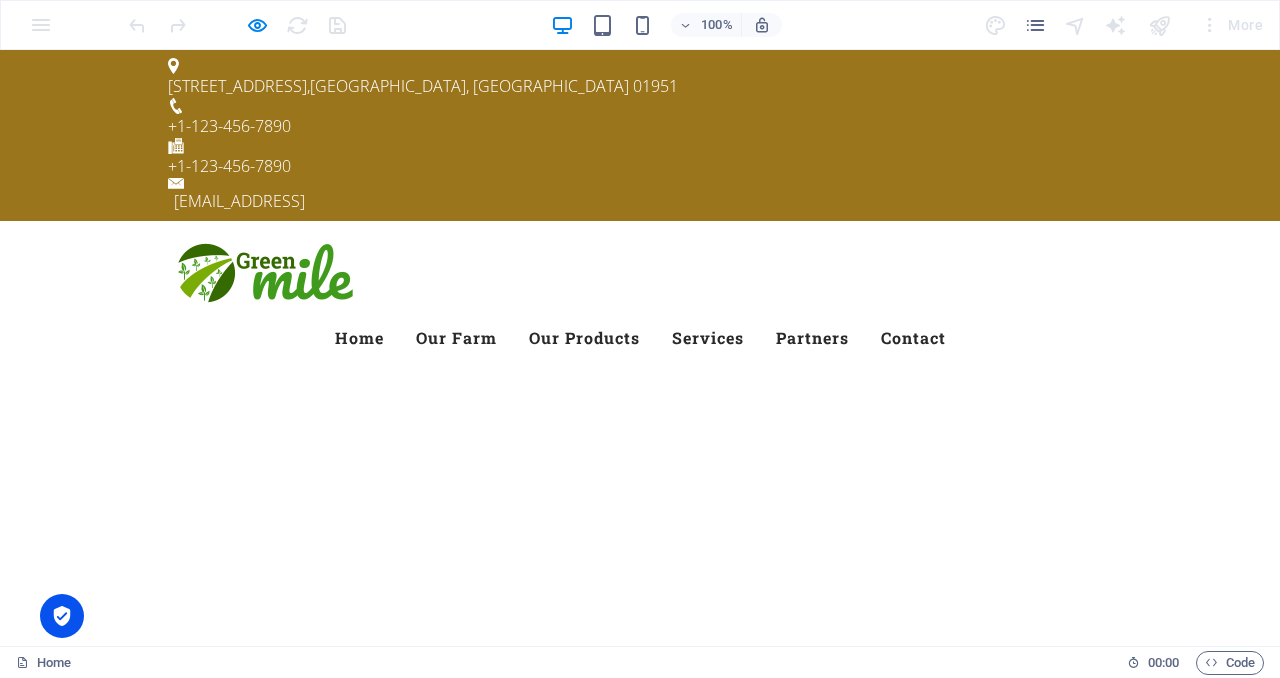click on "50 Scotland Rd" at bounding box center (237, 86) 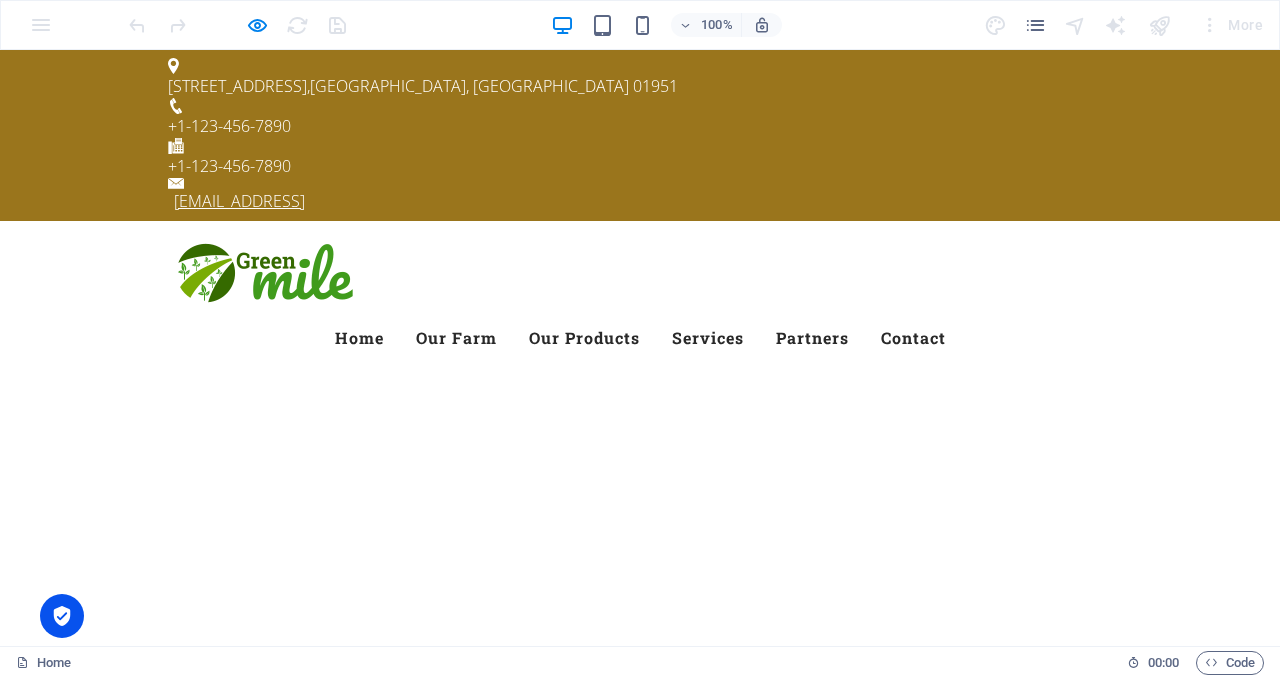 click on "19dee56a33ae8a6f31552cde6cf133@cpanel.local" at bounding box center (239, 201) 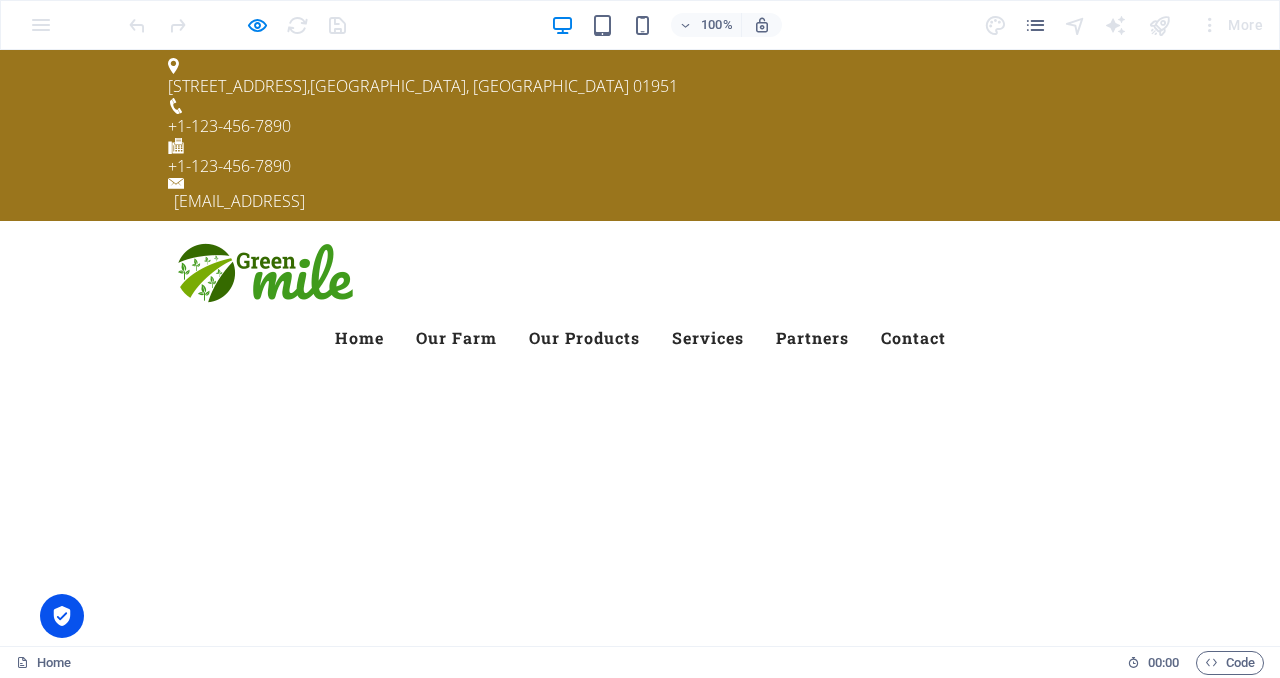 click on "100% More" at bounding box center [640, 25] 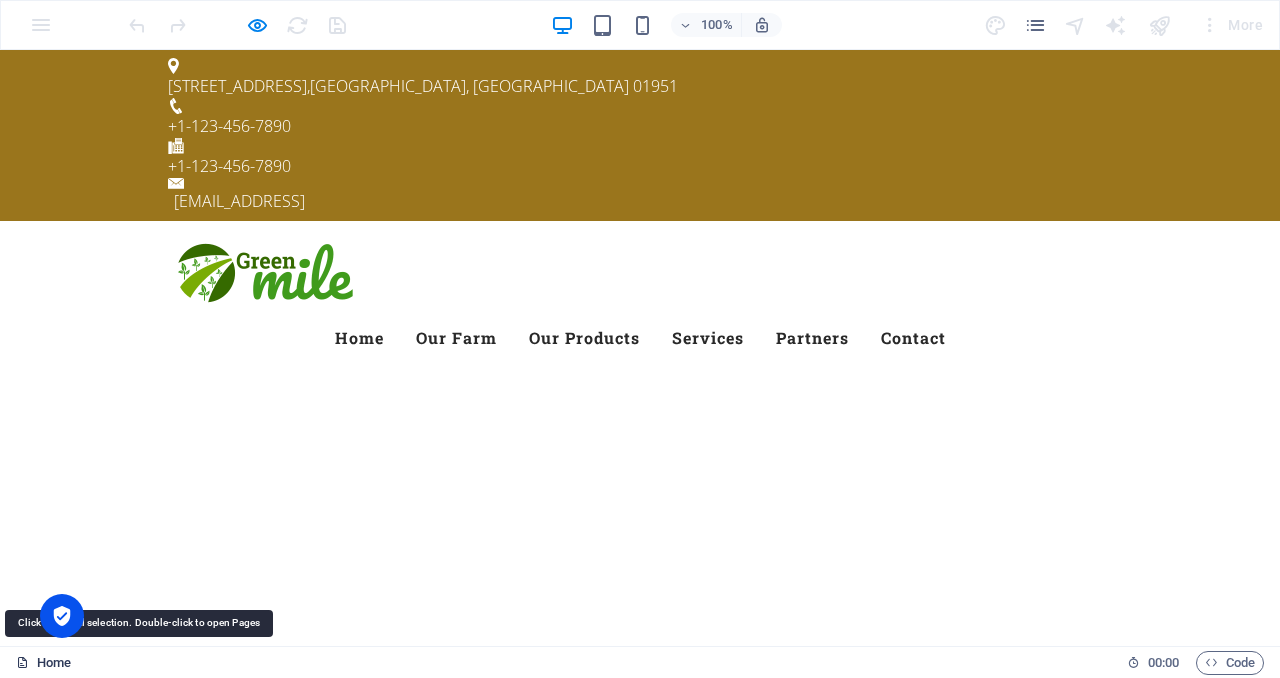 click at bounding box center [22, 662] 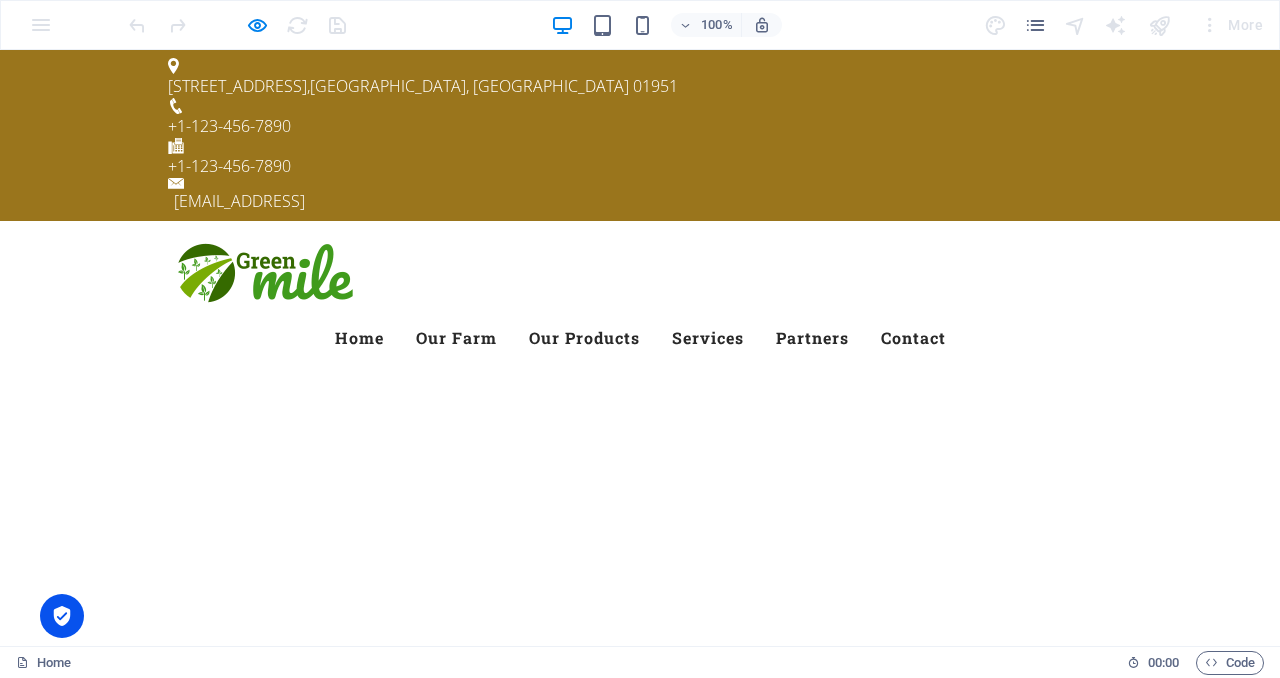 click on "+1-123-456-7890" at bounding box center [229, 166] 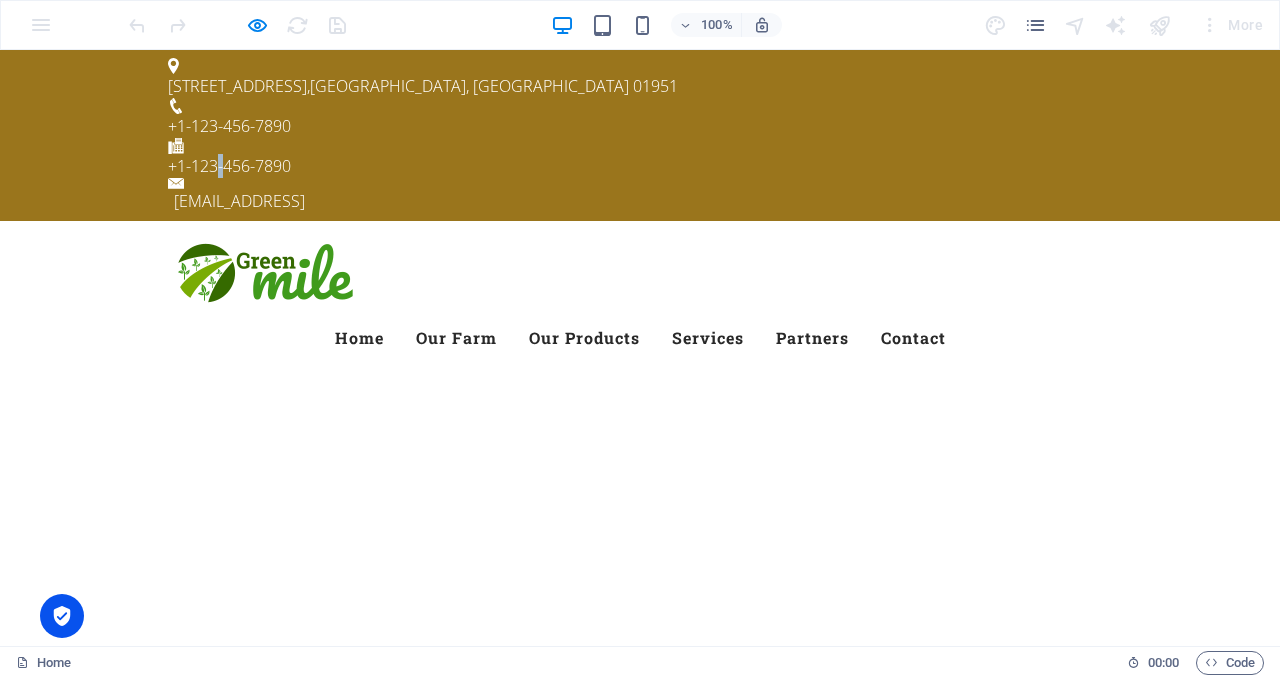 click on "+1-123-456-7890" at bounding box center [229, 166] 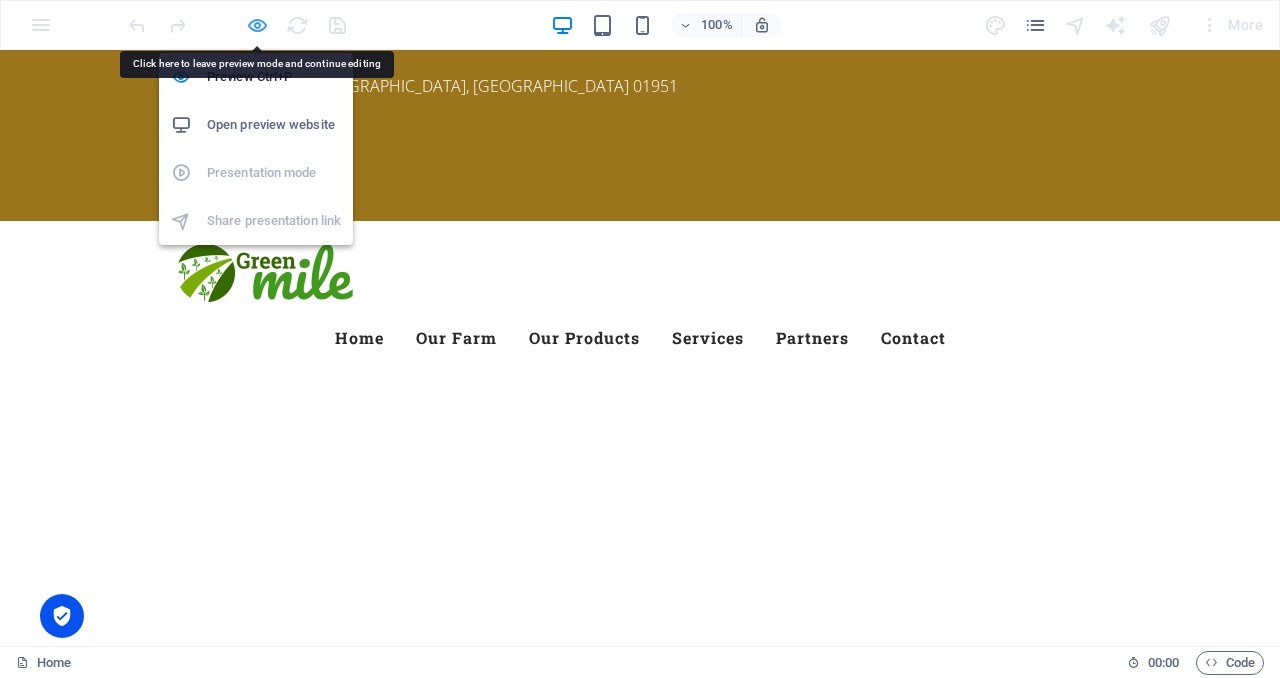click at bounding box center (257, 25) 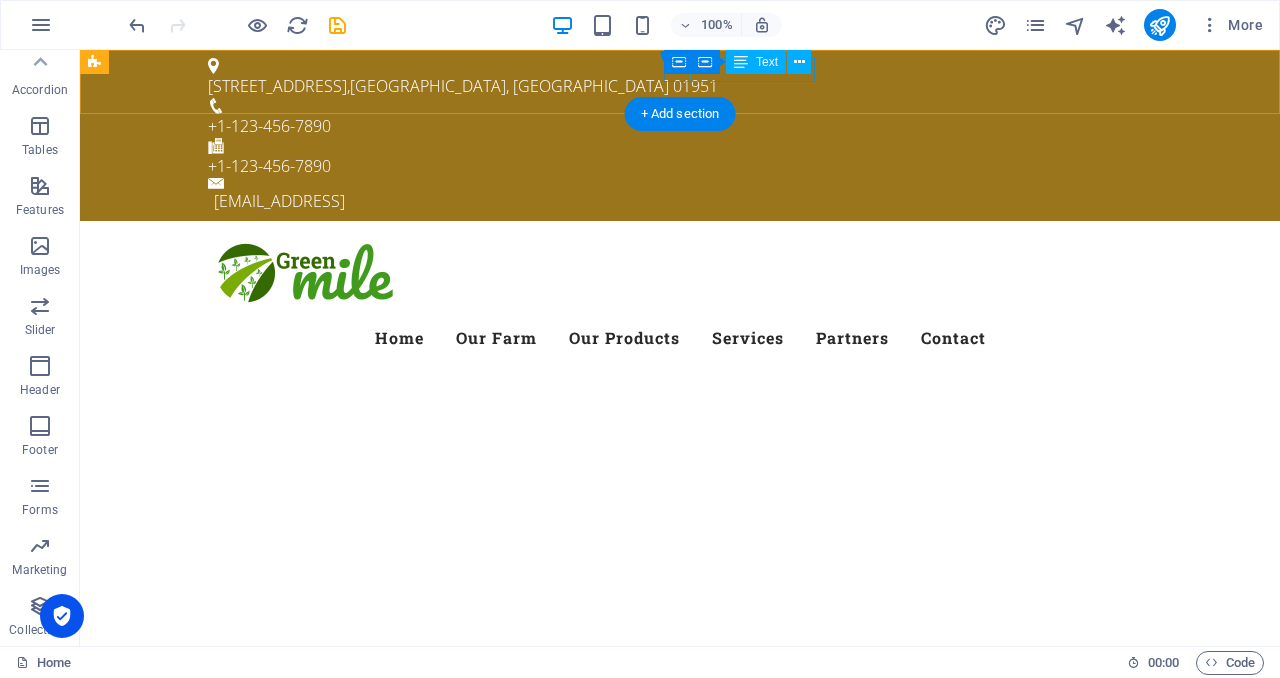 click on "+1-123-456-7890" at bounding box center [672, 126] 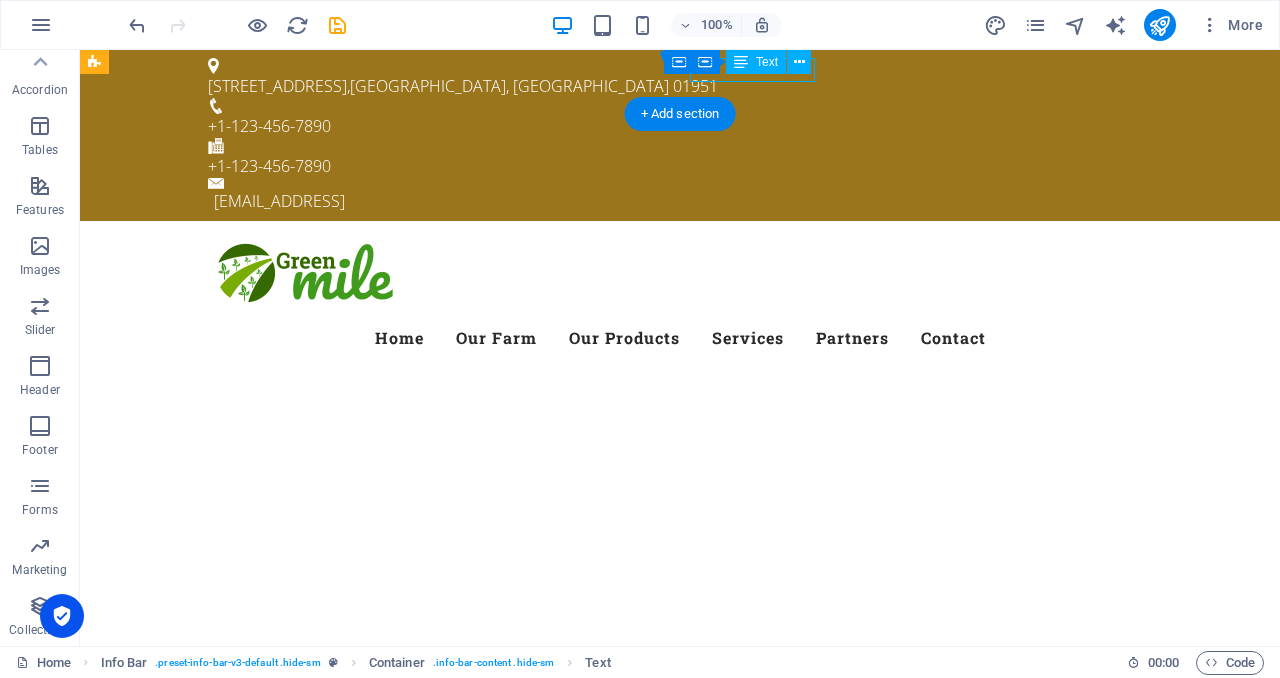 click on "+1-123-456-7890" at bounding box center [672, 126] 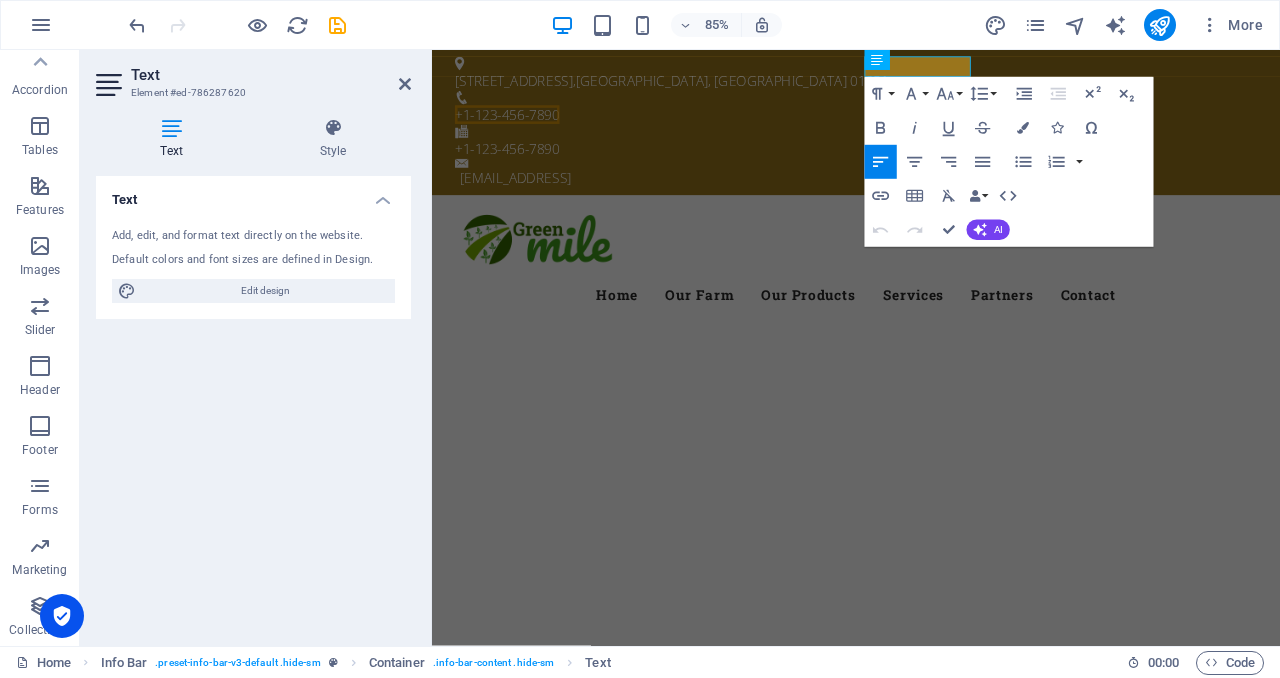 click on "Text Add, edit, and format text directly on the website. Default colors and font sizes are defined in Design. Edit design Alignment Left aligned Centered Right aligned" at bounding box center (253, 403) 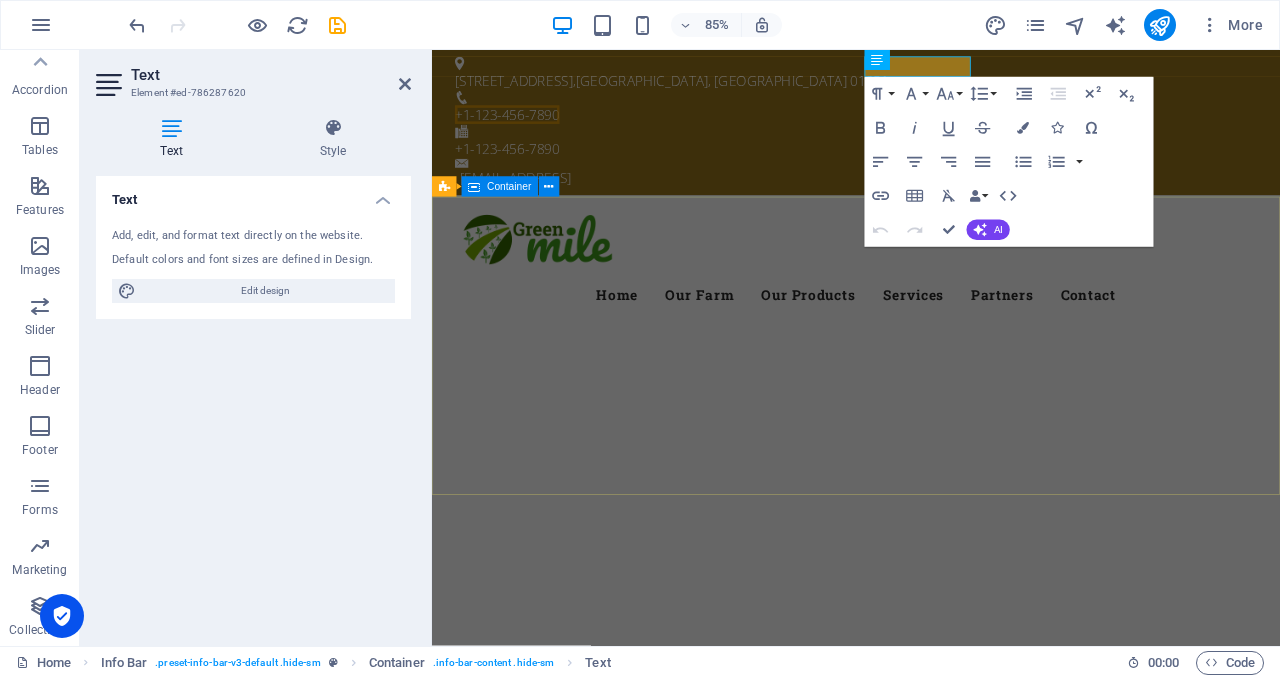 click at bounding box center [931, 756] 